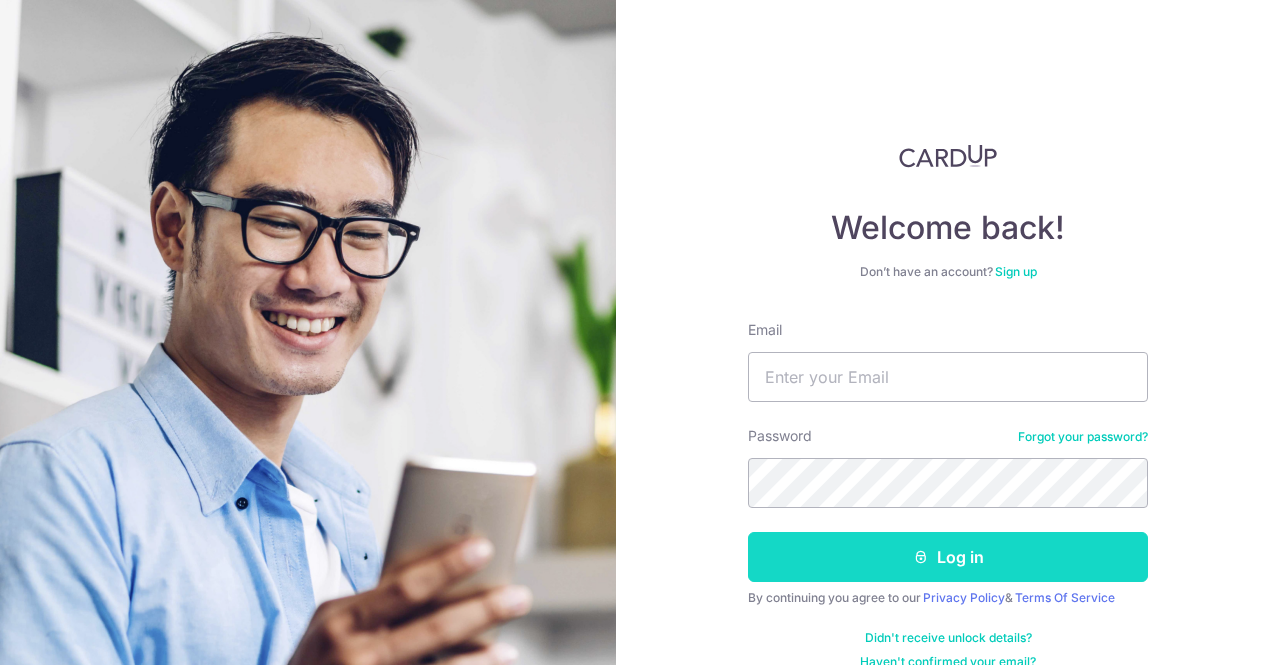 scroll, scrollTop: 0, scrollLeft: 0, axis: both 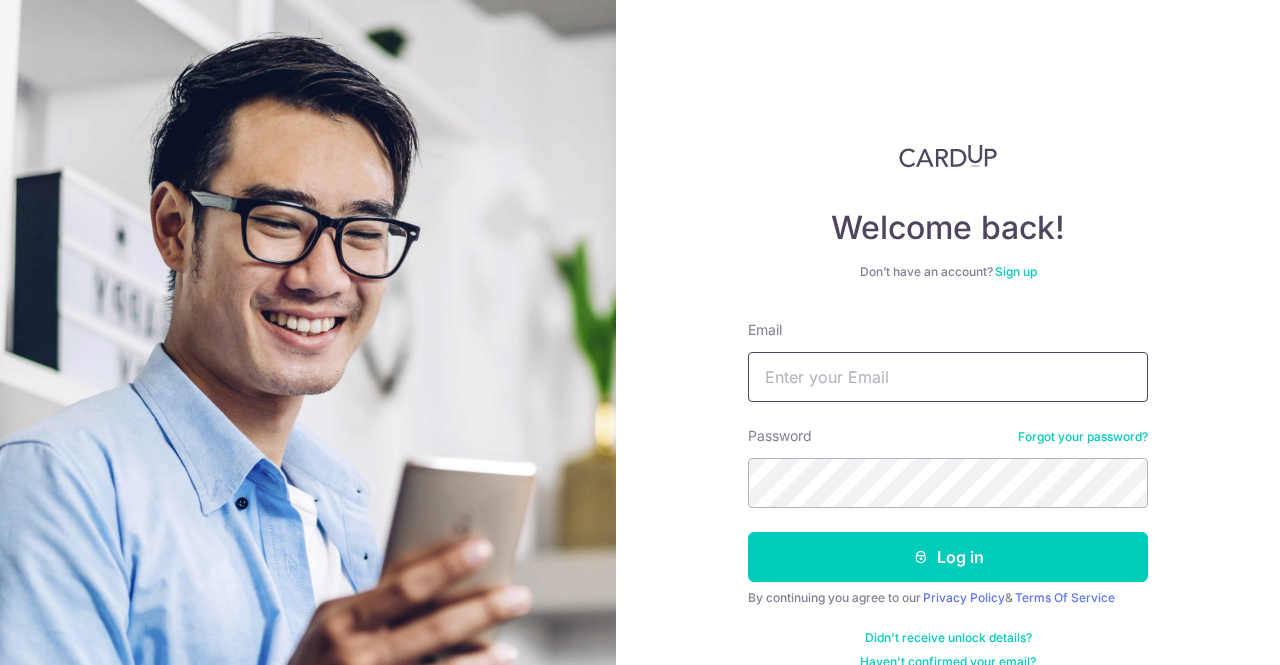click on "Email" at bounding box center (948, 377) 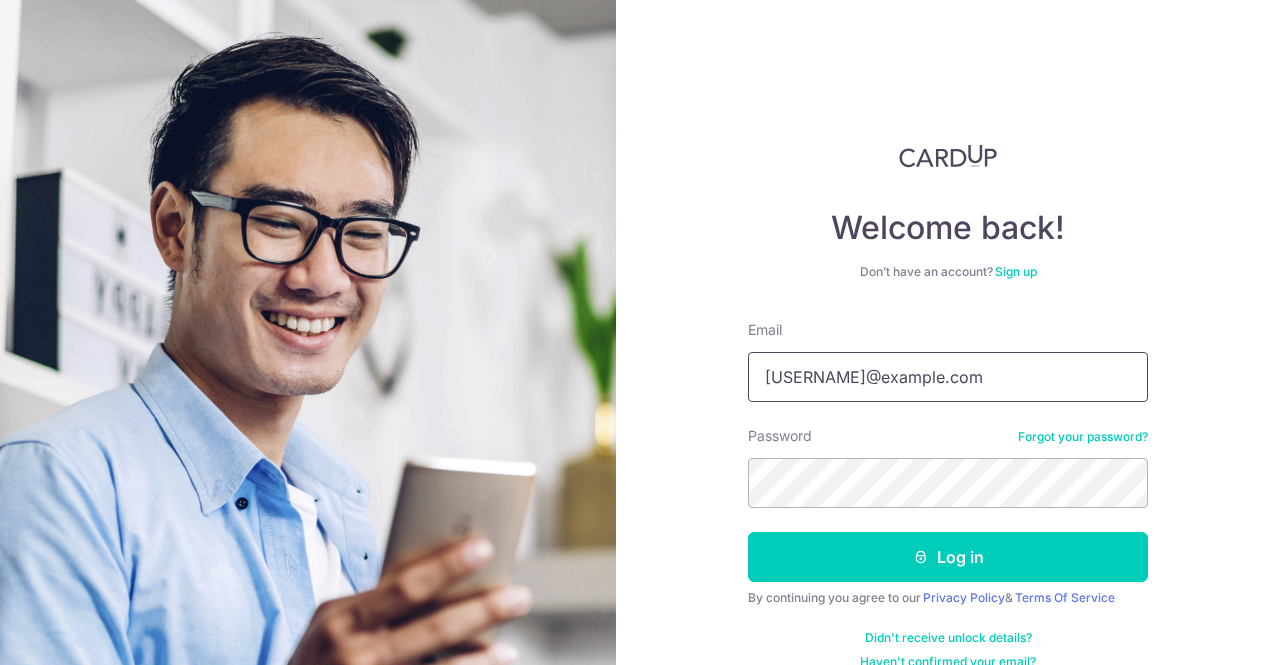 type on "khaylerb@gmail.com" 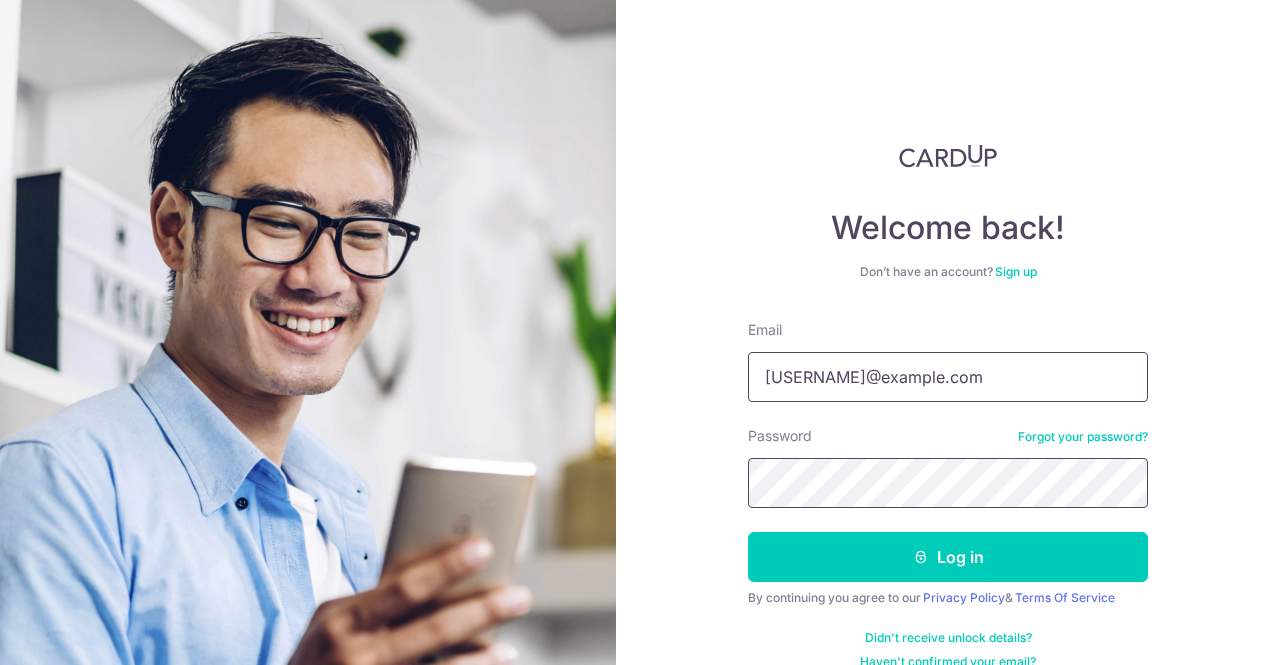 click on "Log in" at bounding box center [948, 557] 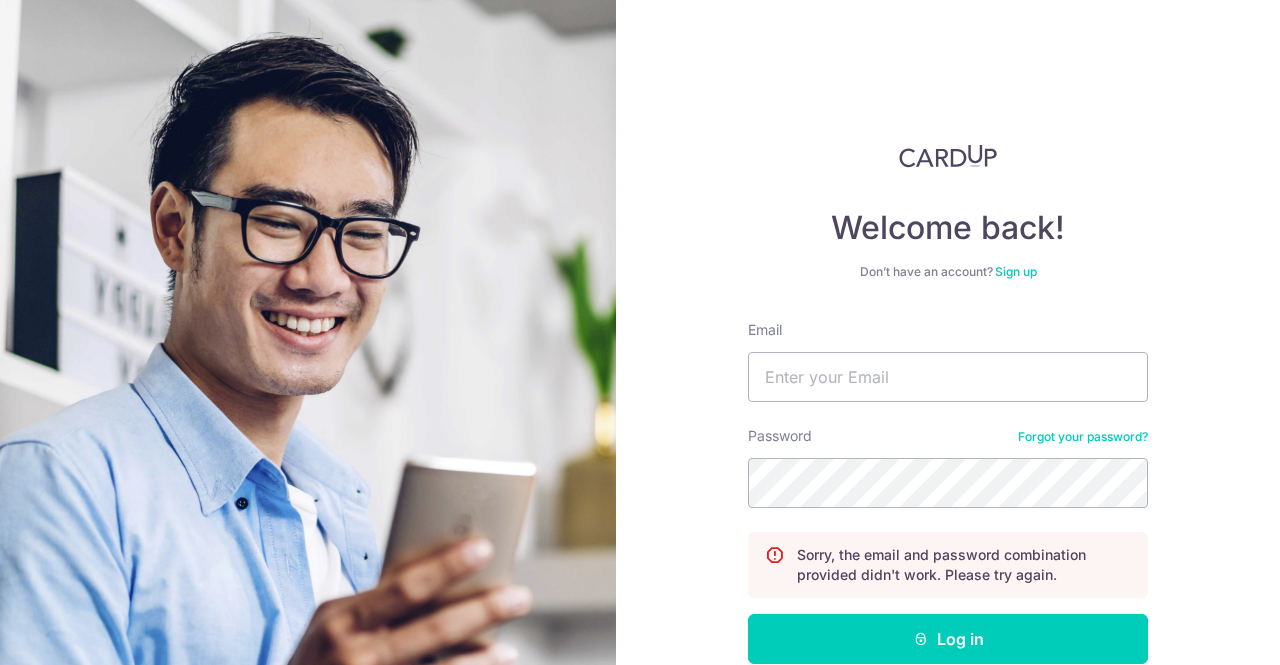scroll, scrollTop: 0, scrollLeft: 0, axis: both 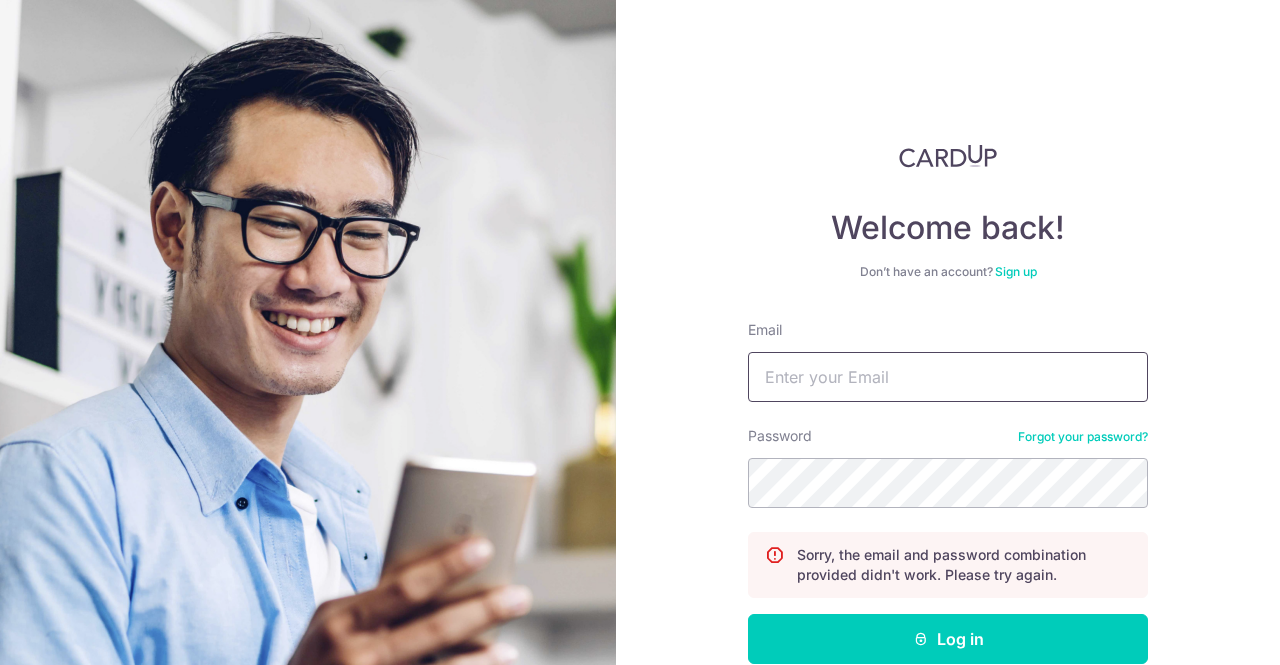 drag, startPoint x: 0, startPoint y: 0, endPoint x: 996, endPoint y: 353, distance: 1056.7048 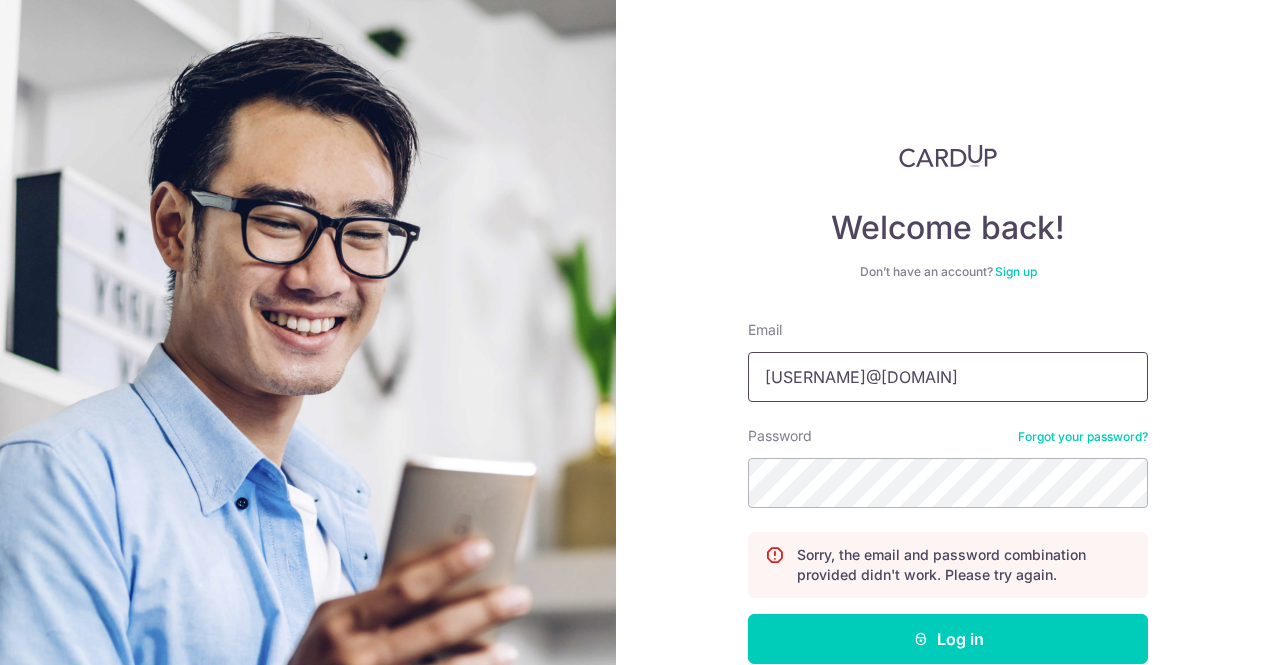 type on "khaylerb@gmail.com" 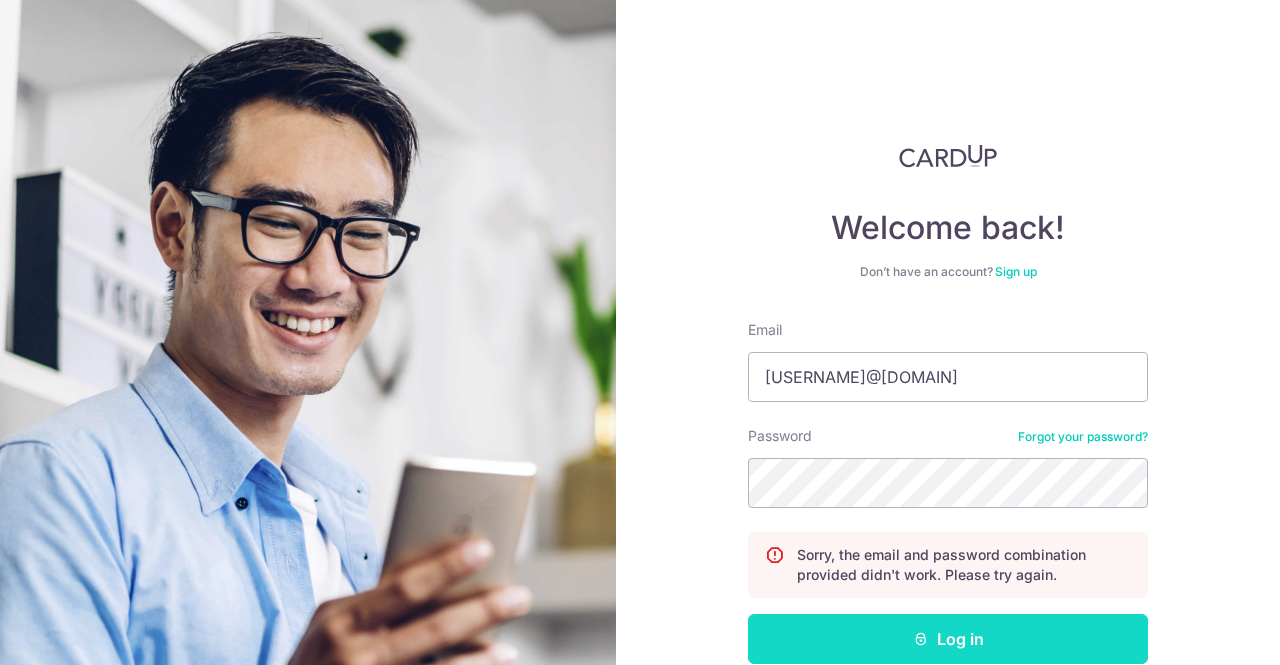 click on "Log in" at bounding box center (948, 639) 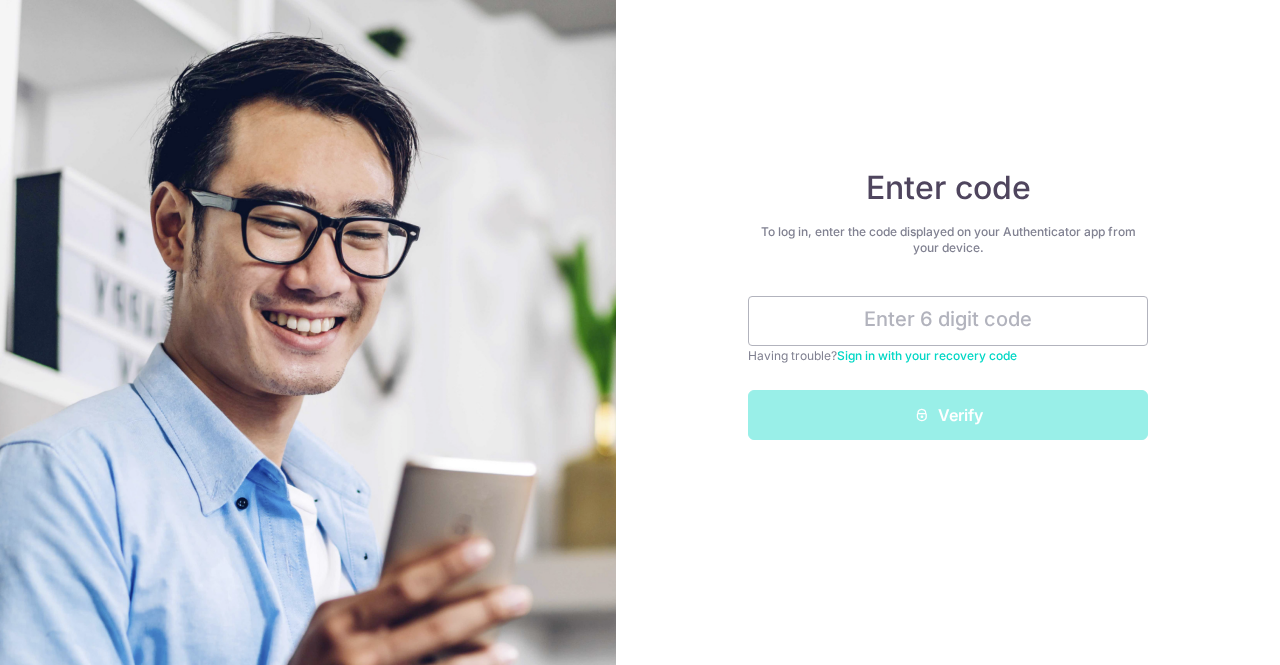 scroll, scrollTop: 0, scrollLeft: 0, axis: both 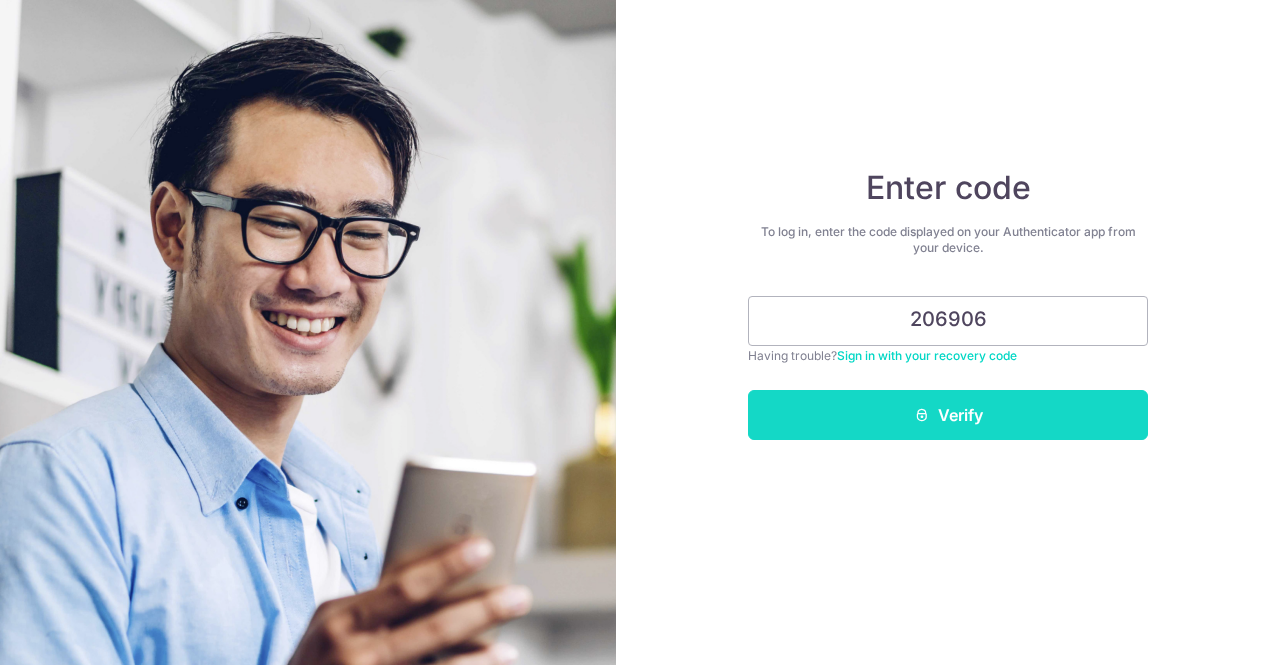 type on "206906" 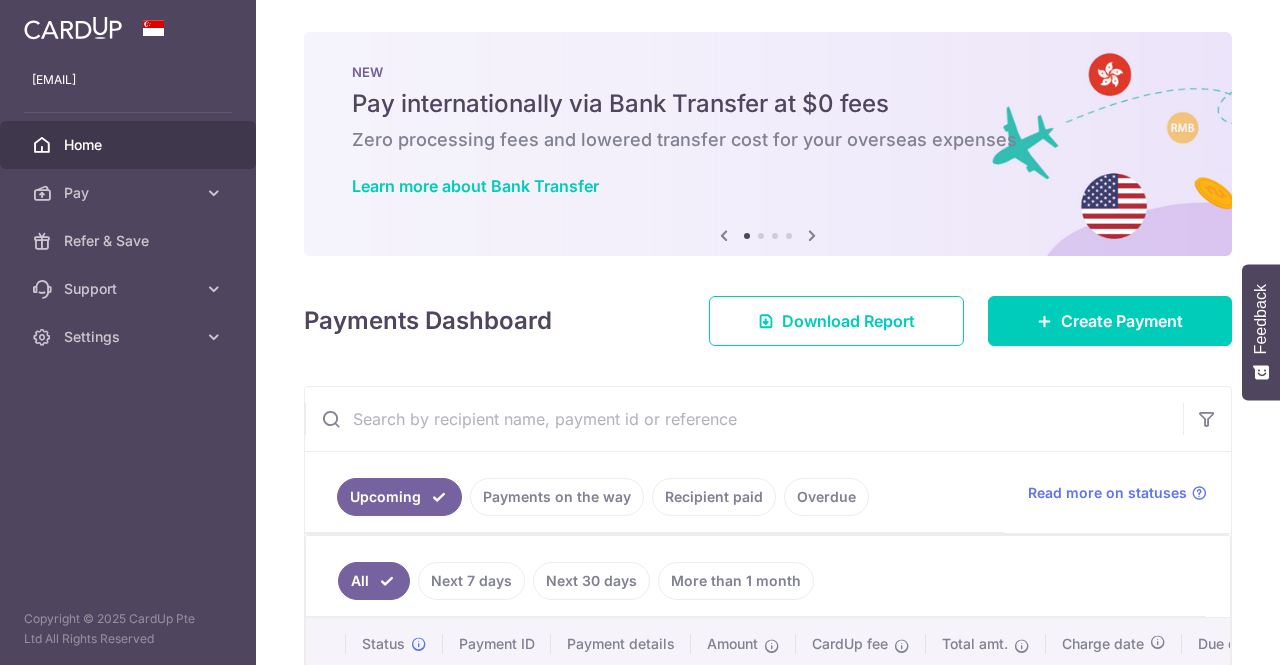 scroll, scrollTop: 0, scrollLeft: 0, axis: both 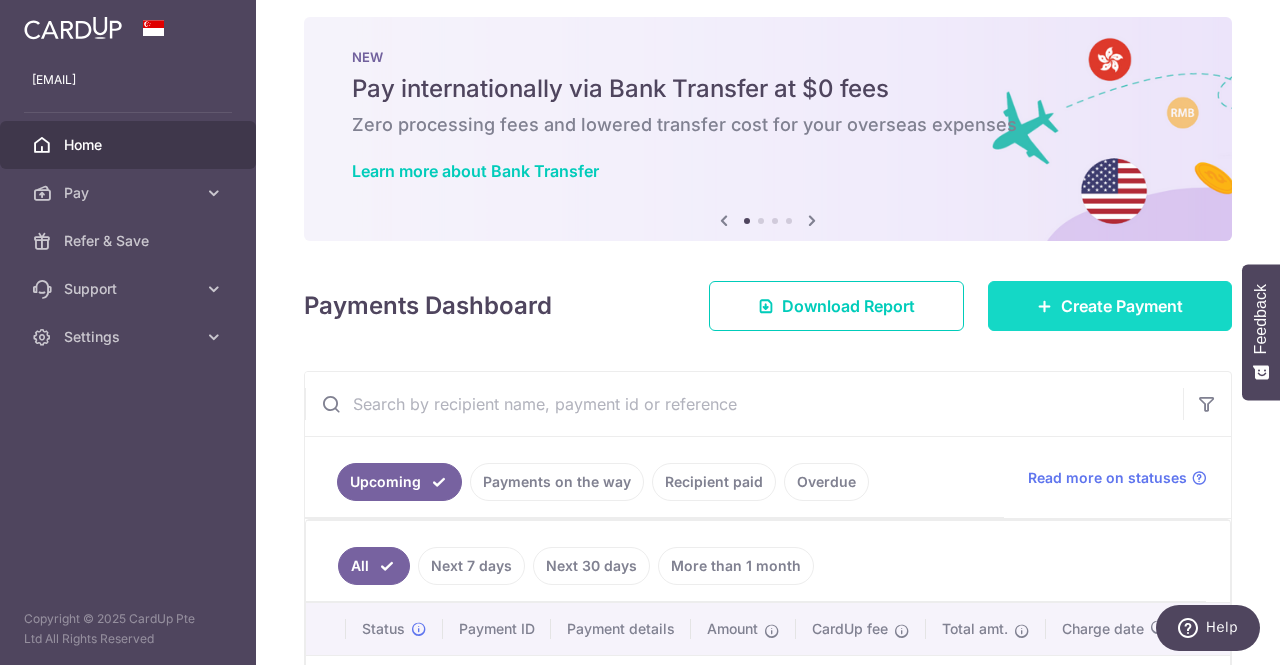click on "Create Payment" at bounding box center [1122, 306] 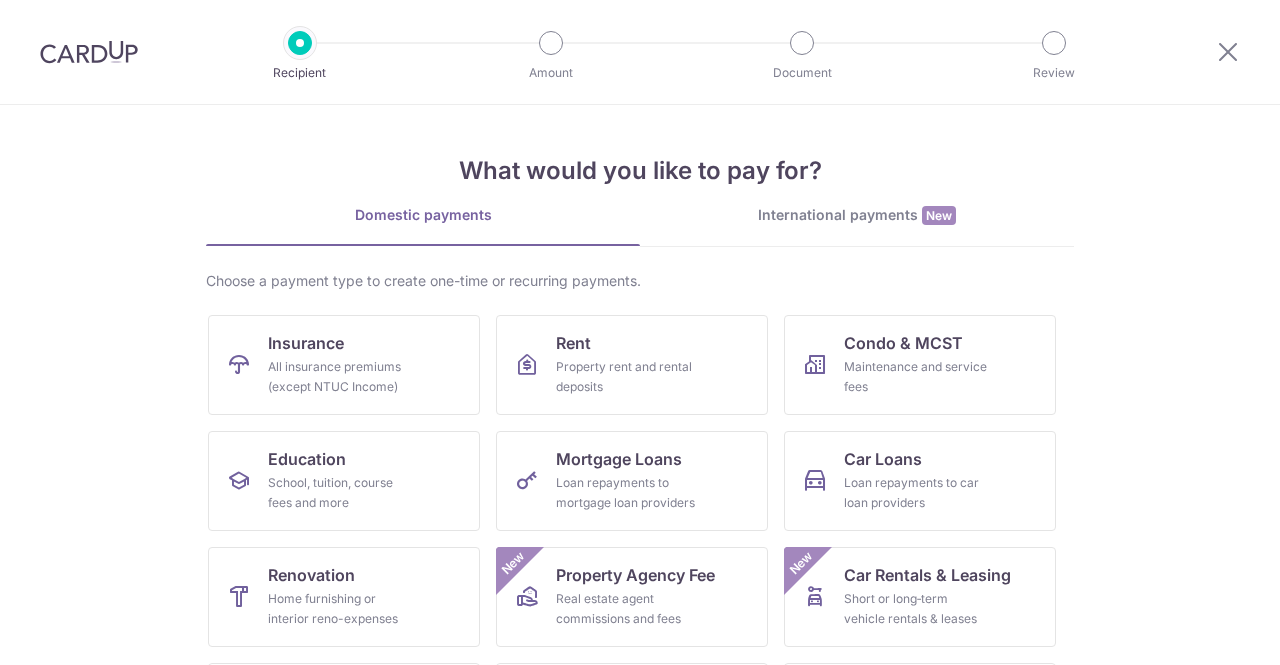 scroll, scrollTop: 0, scrollLeft: 0, axis: both 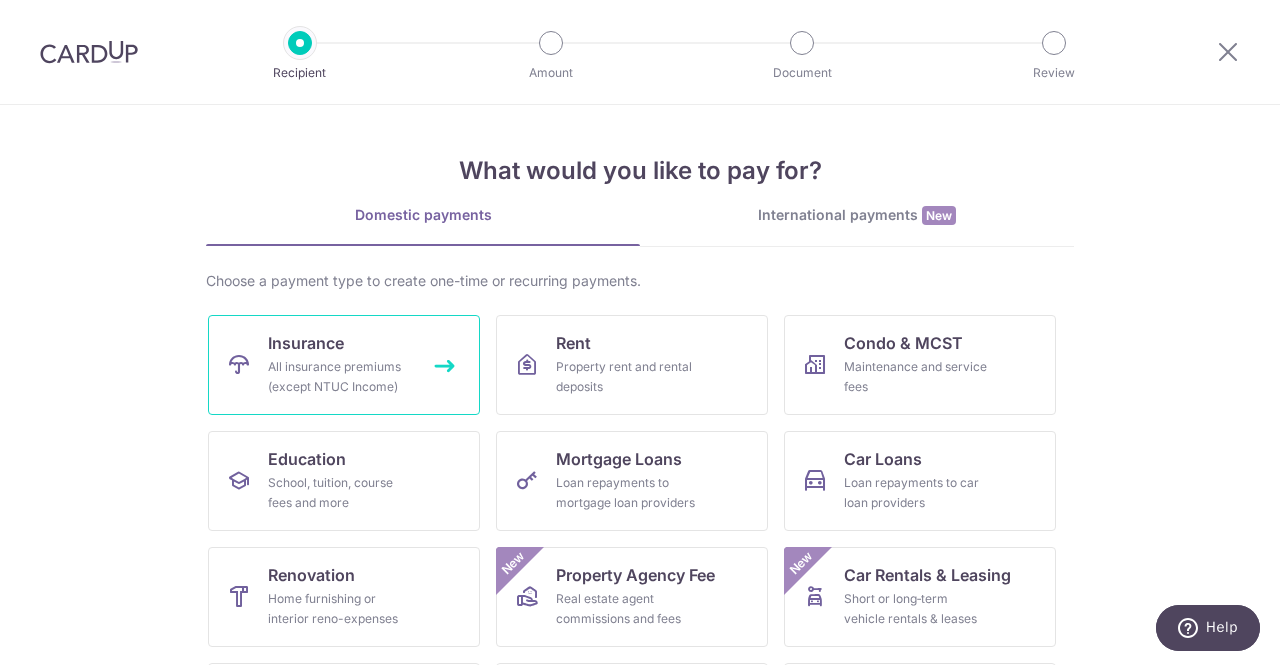 click on "All insurance premiums (except NTUC Income)" at bounding box center (340, 377) 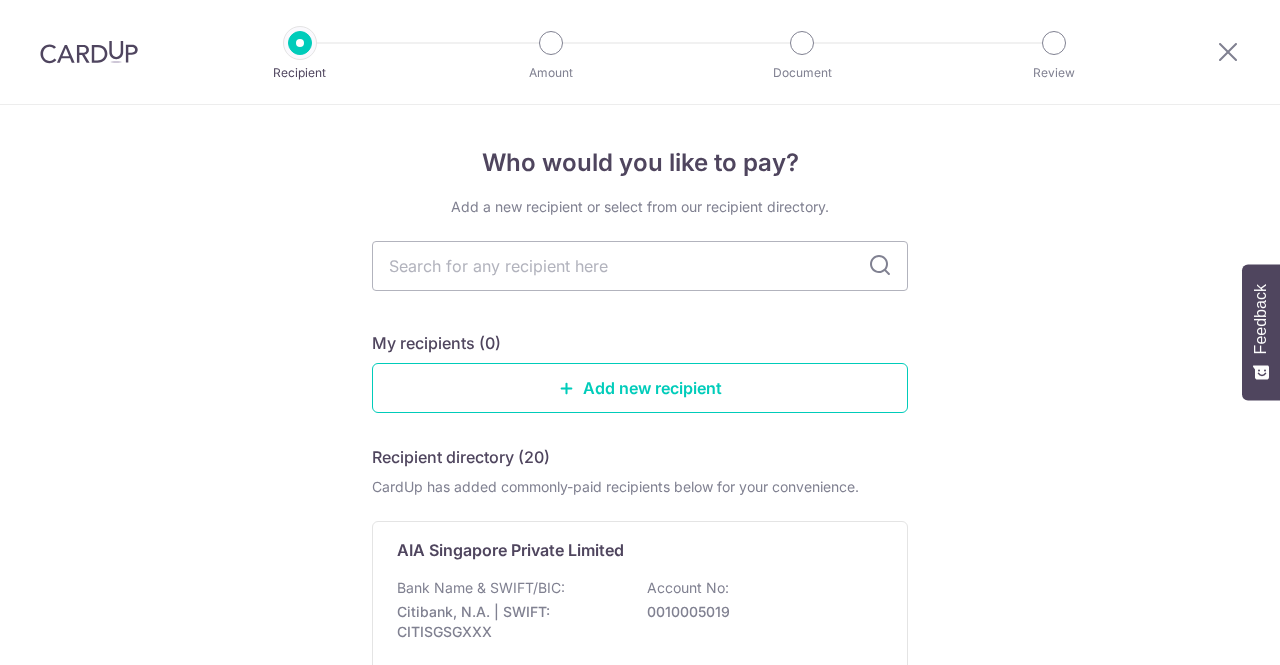 scroll, scrollTop: 0, scrollLeft: 0, axis: both 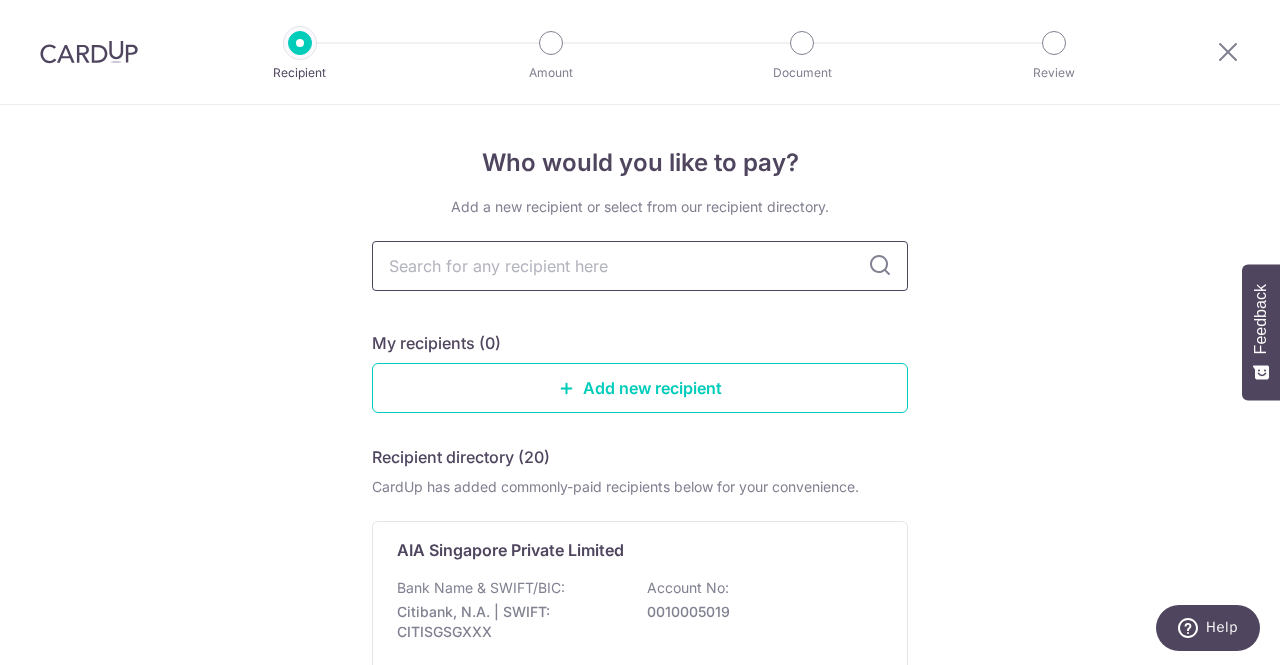 click at bounding box center [640, 266] 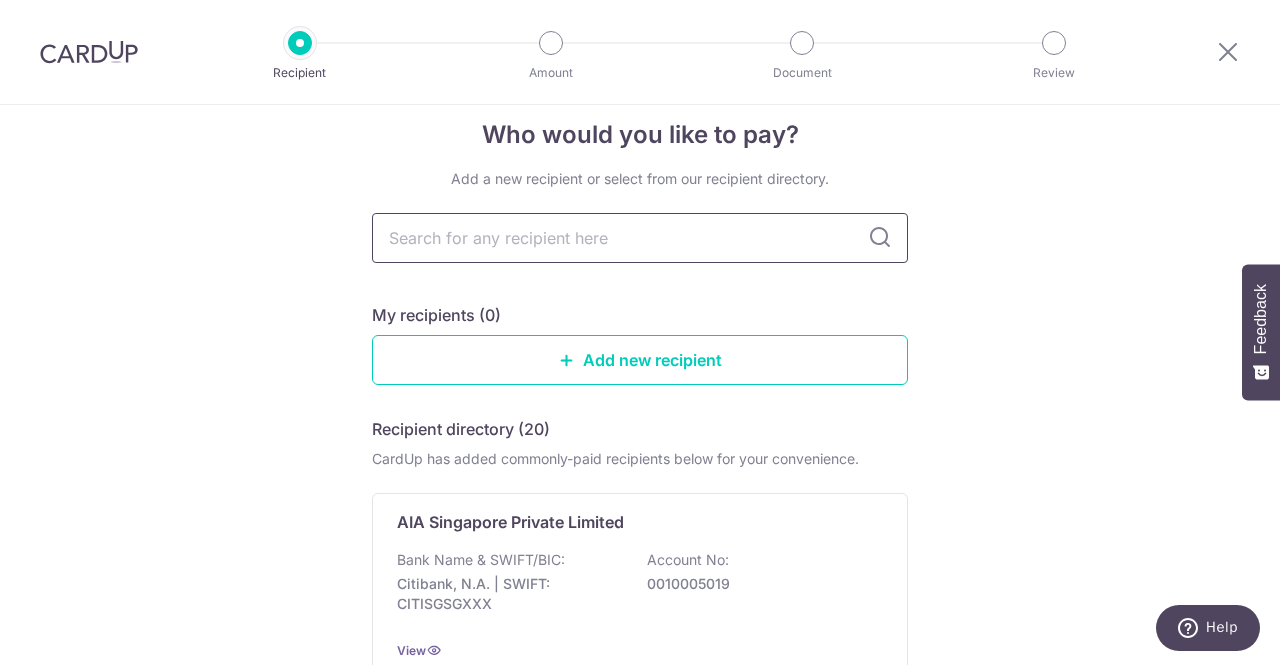 scroll, scrollTop: 0, scrollLeft: 0, axis: both 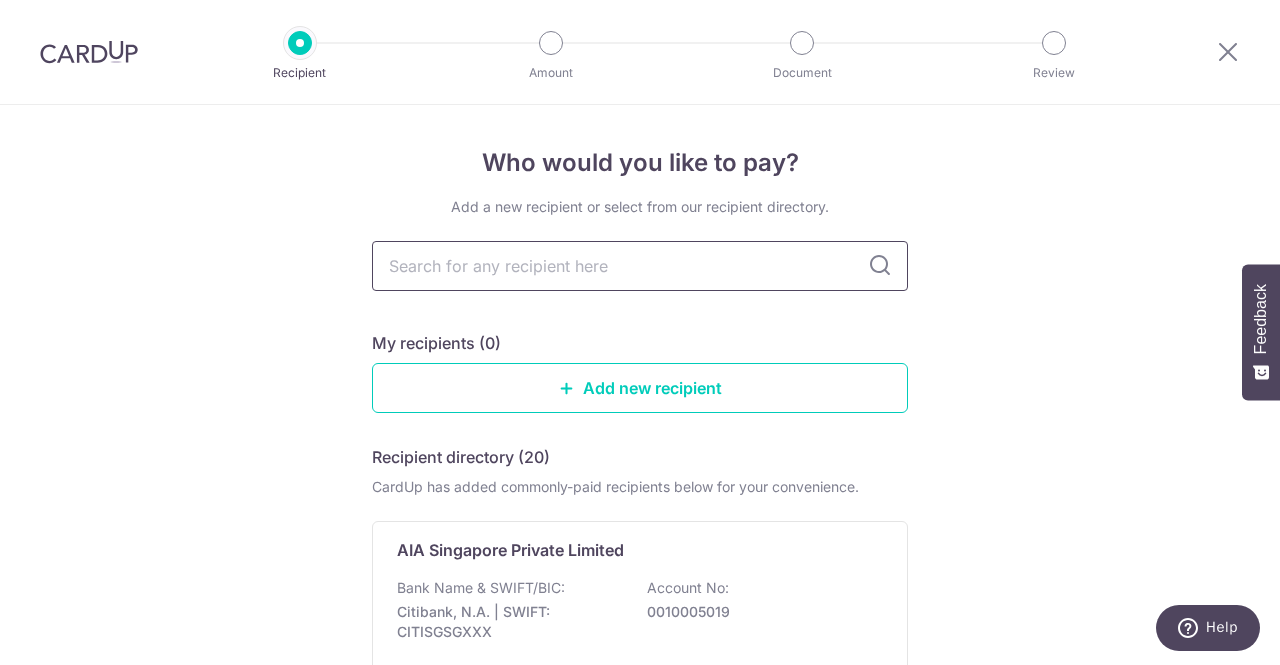 click at bounding box center [640, 266] 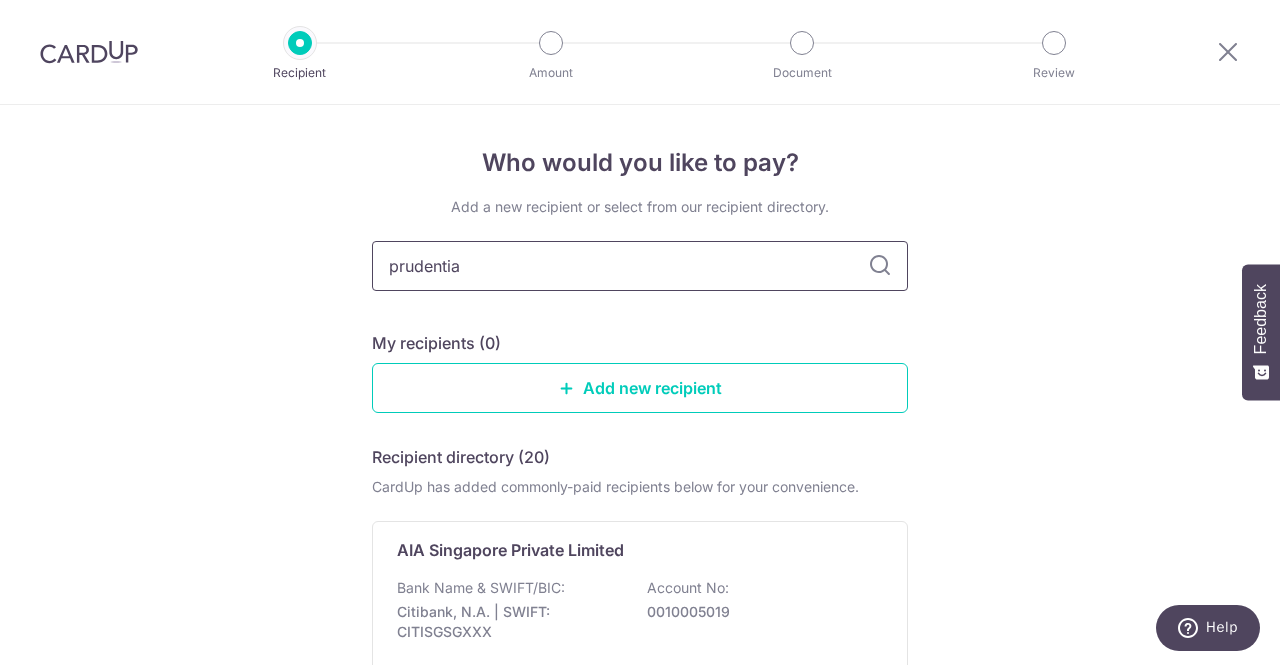 type on "prudential" 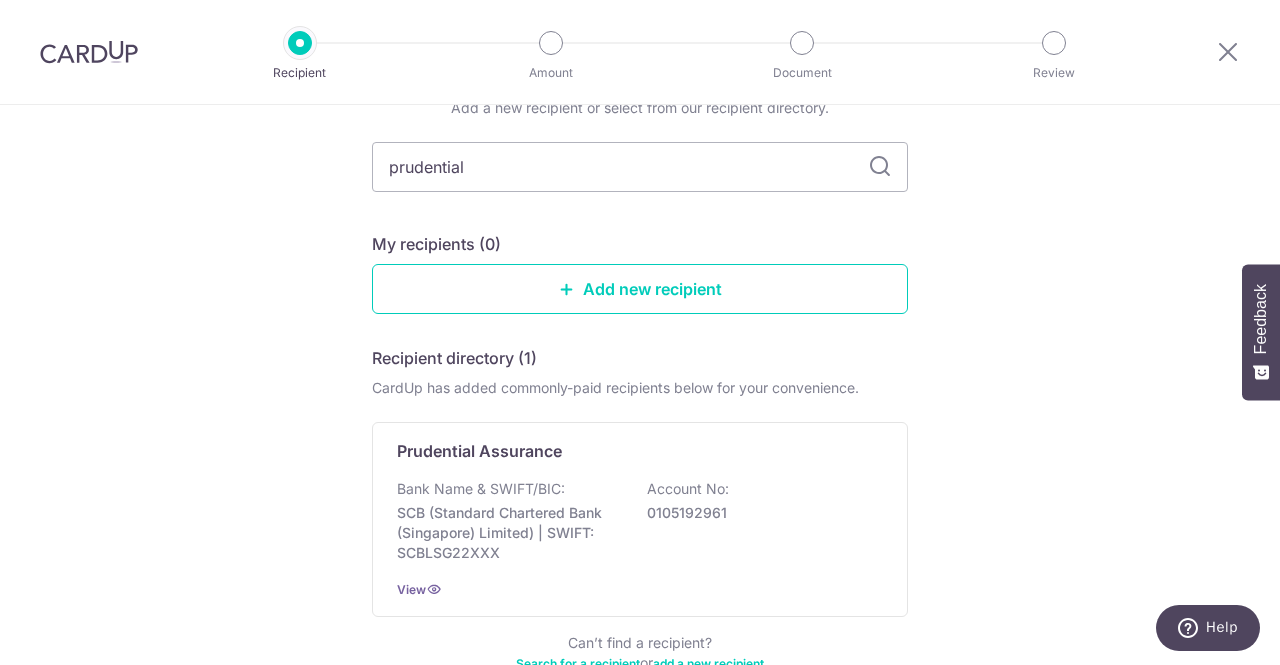 scroll, scrollTop: 200, scrollLeft: 0, axis: vertical 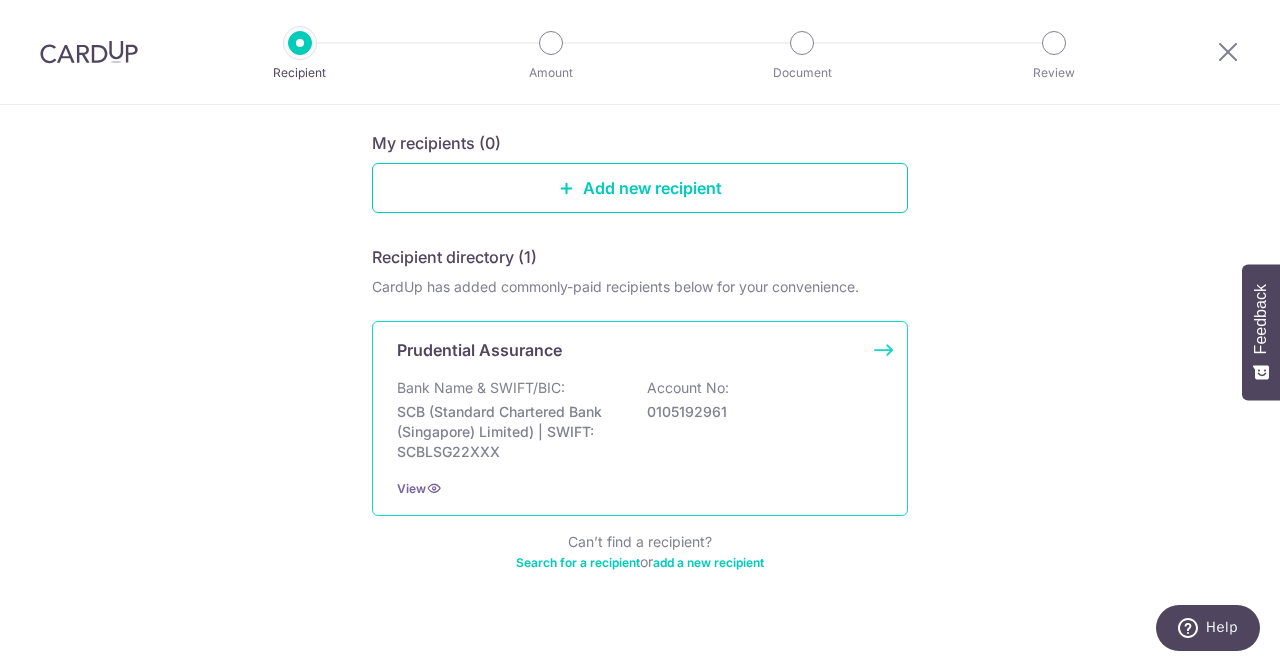 click on "Bank Name & SWIFT/BIC:
[BRAND] ([BRAND]) | SWIFT: [SWIFT]
Account No:
[ACCOUNT_NUMBER]" at bounding box center (640, 420) 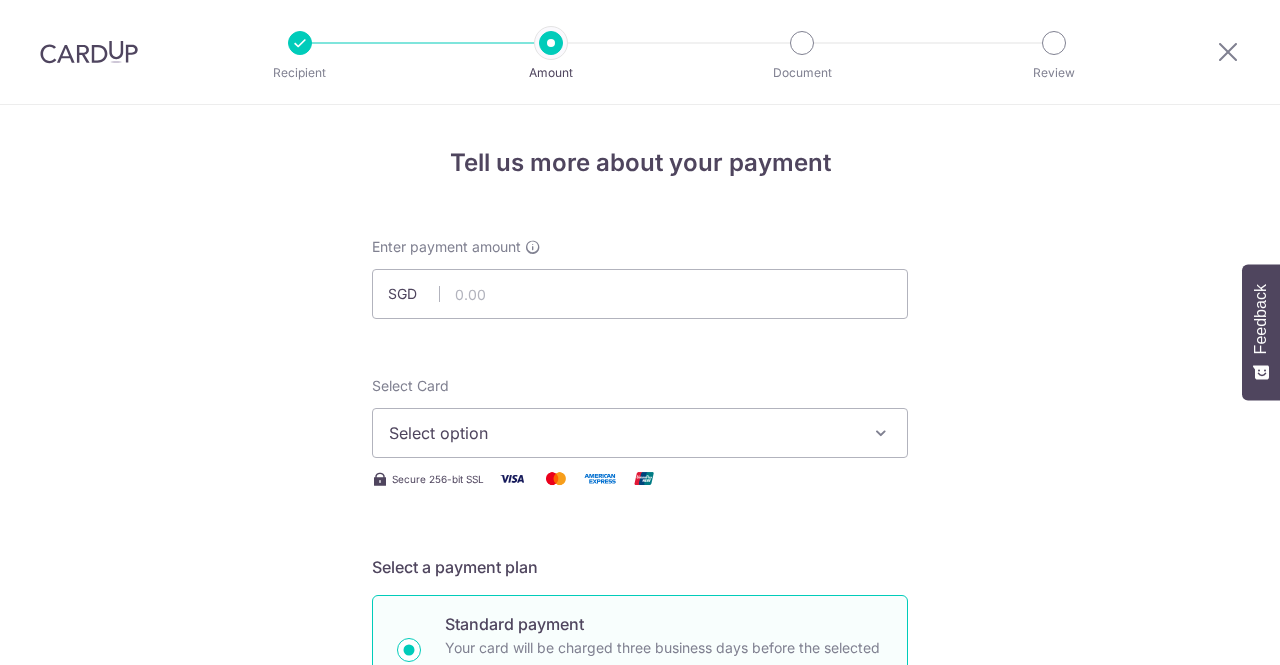 scroll, scrollTop: 0, scrollLeft: 0, axis: both 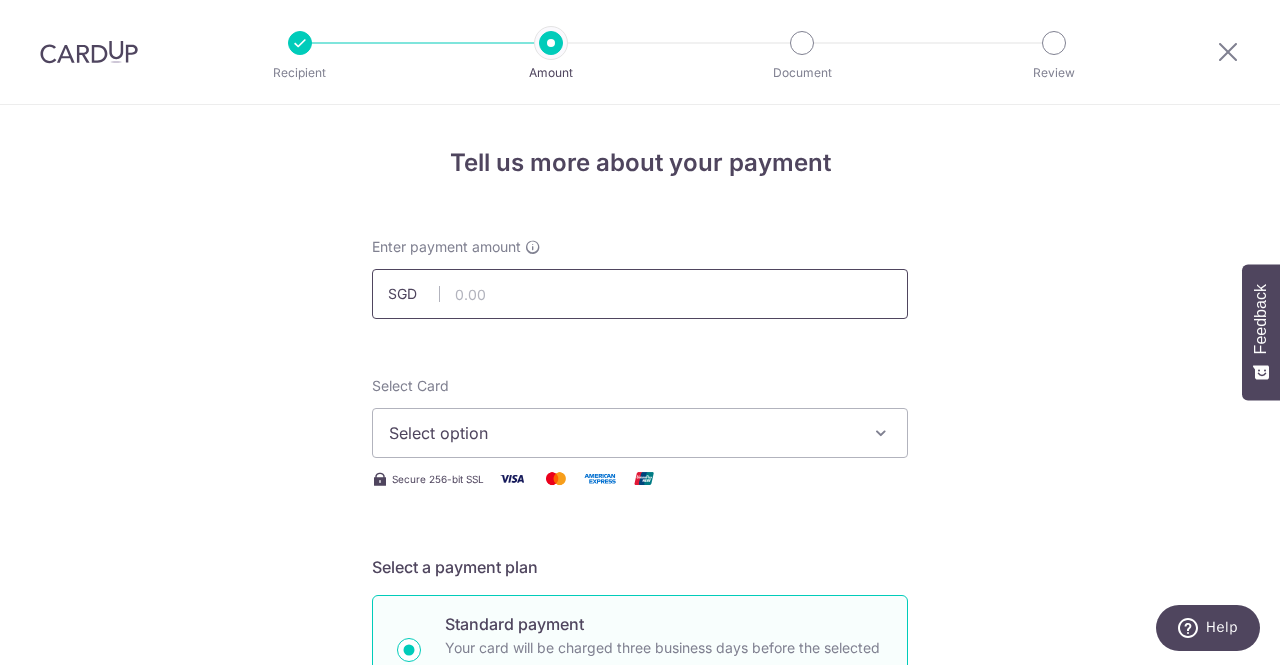 paste on "1,369.60" 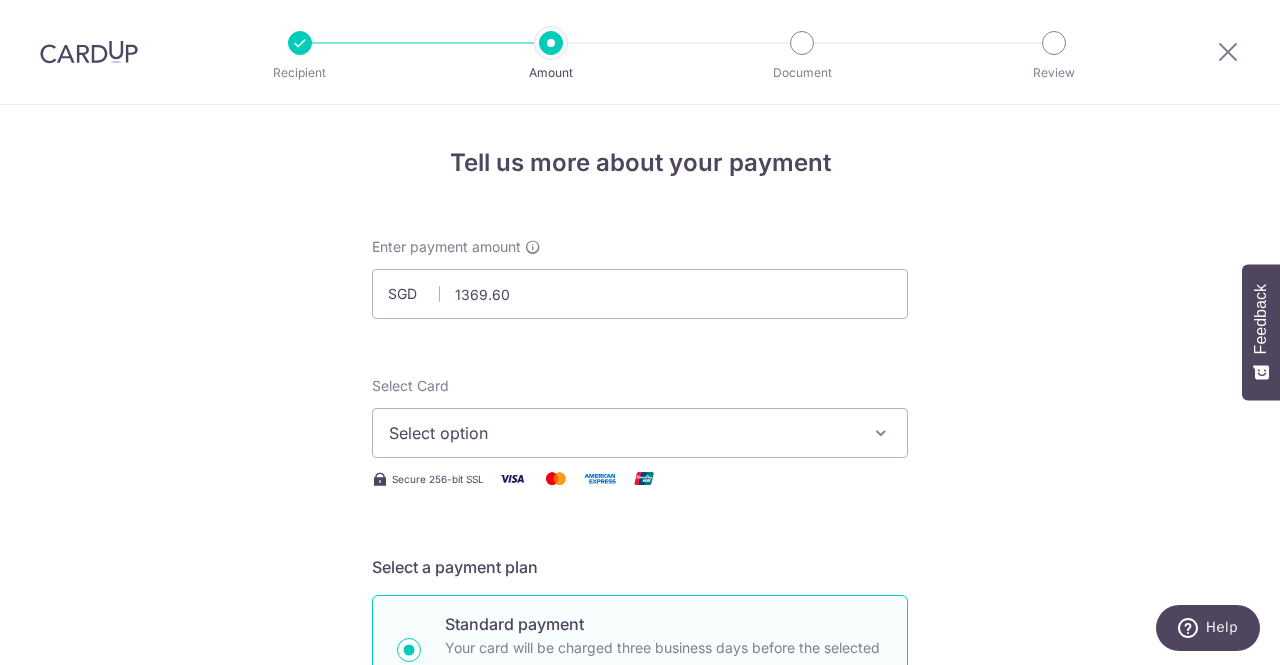 type on "1,369.60" 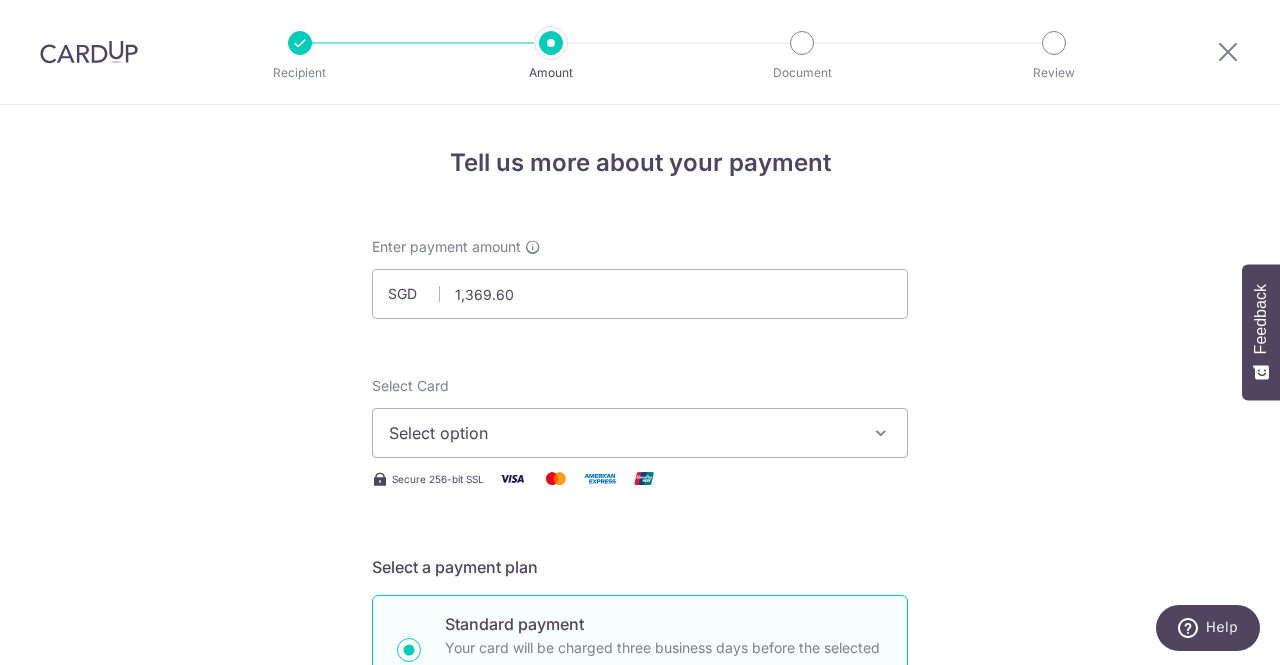 click on "Select option" at bounding box center (622, 433) 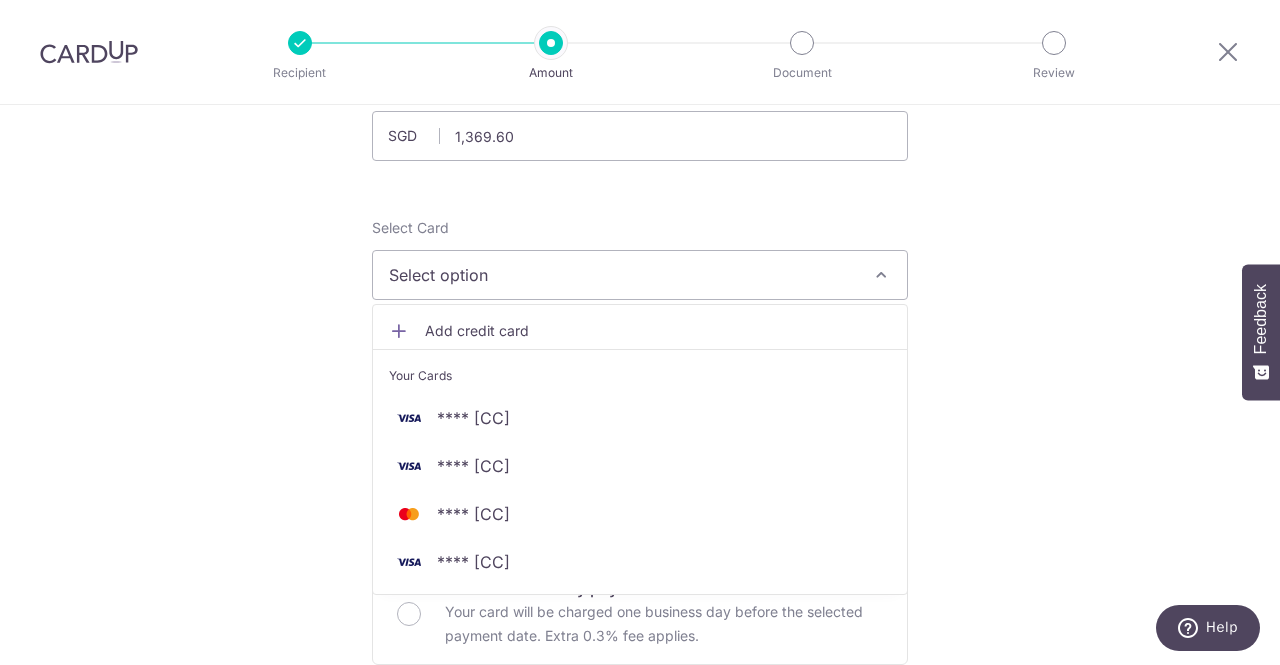 scroll, scrollTop: 300, scrollLeft: 0, axis: vertical 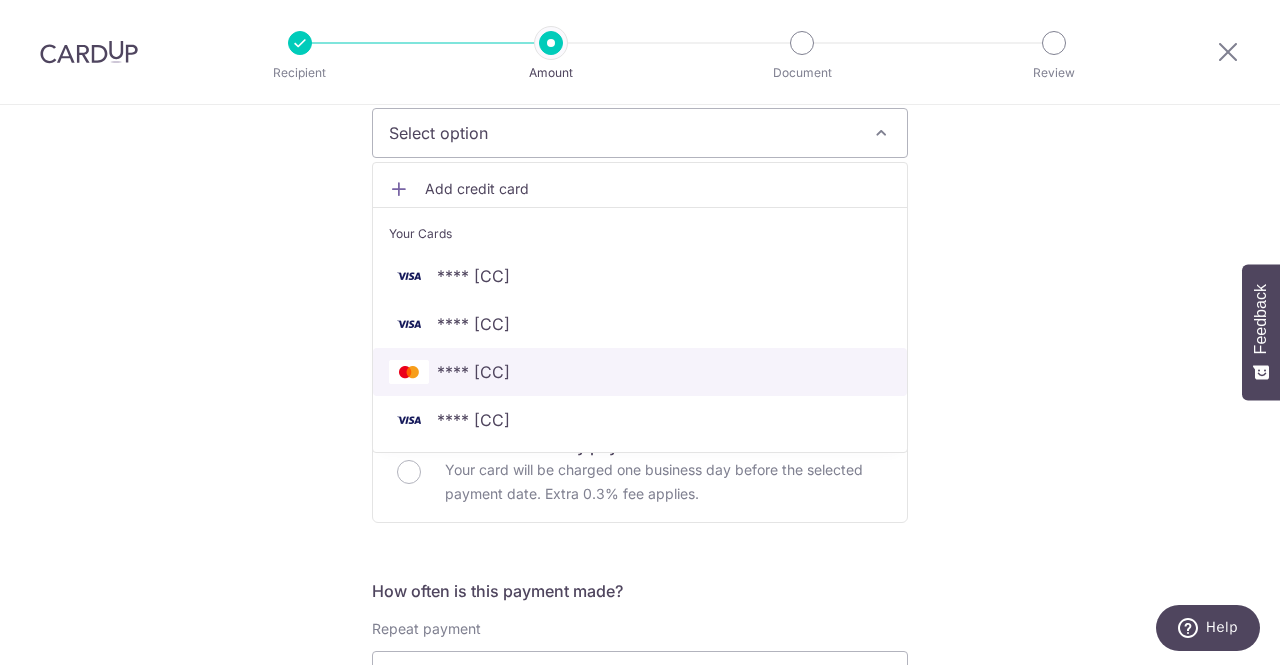 click on "**** 4128" at bounding box center (473, 372) 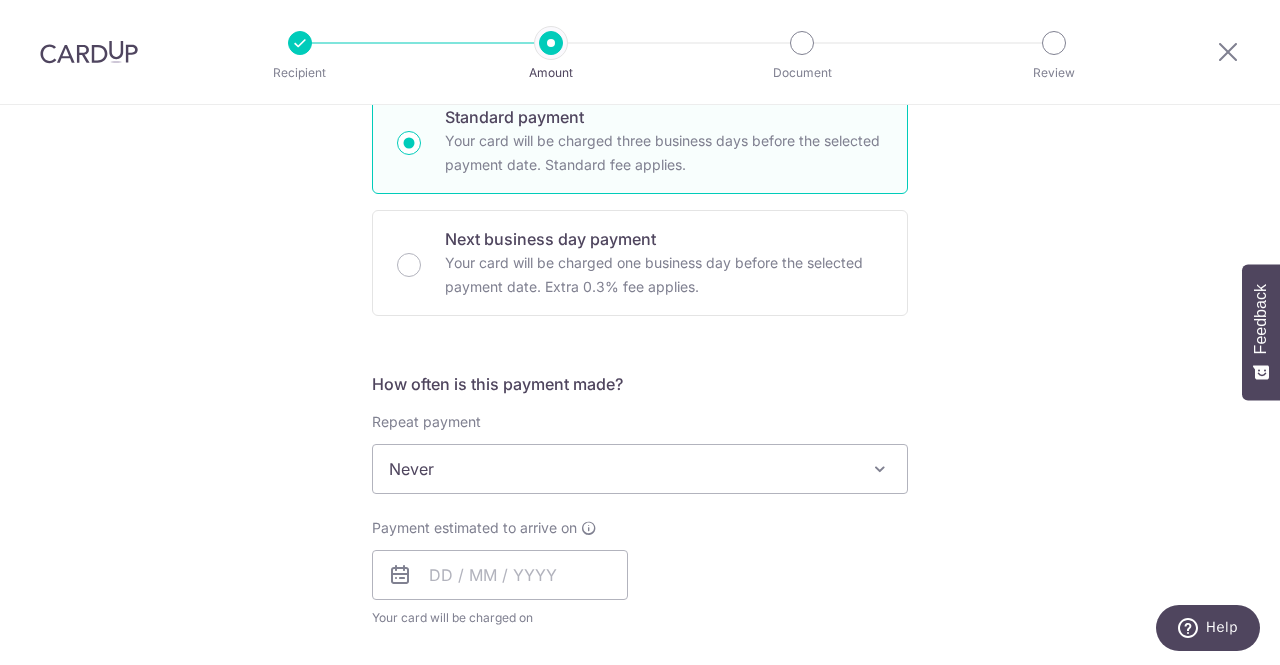scroll, scrollTop: 600, scrollLeft: 0, axis: vertical 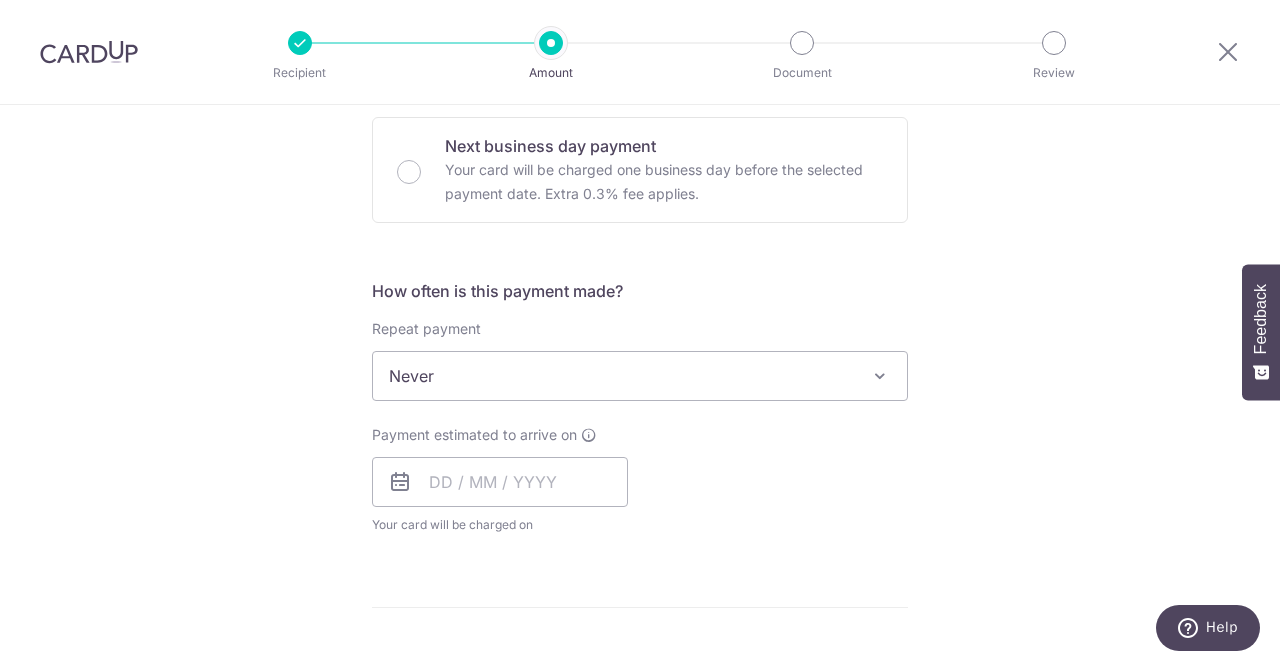 click on "Never" at bounding box center (640, 376) 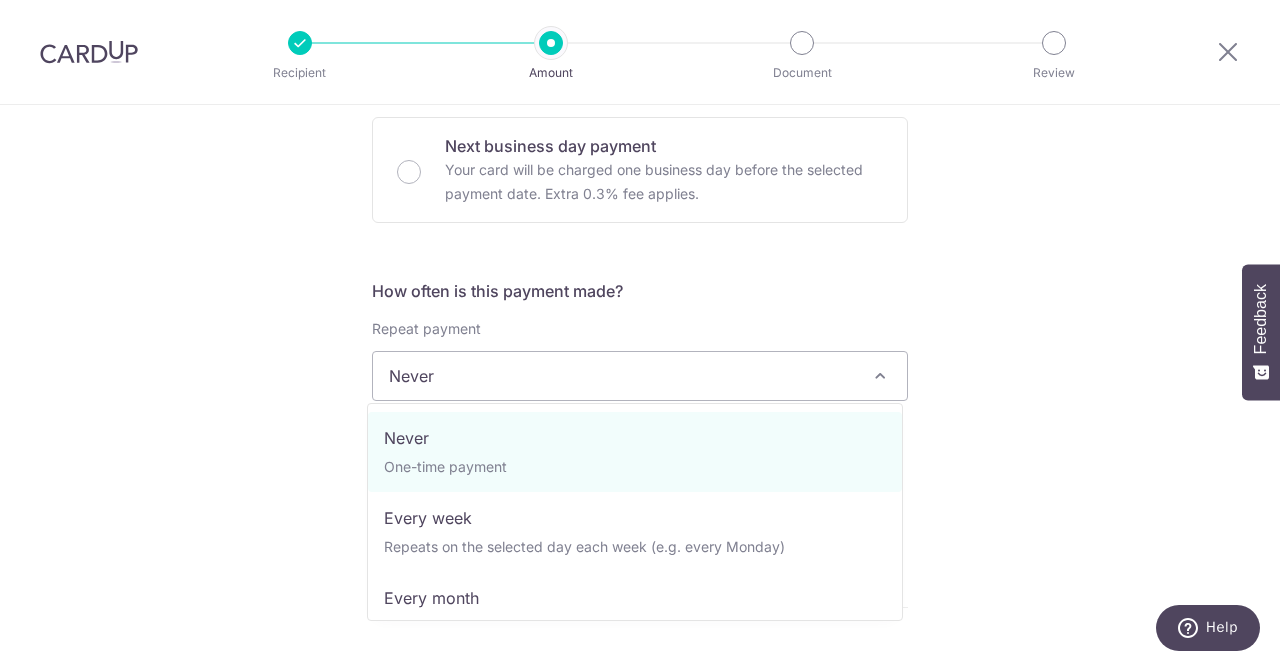 click on "Tell us more about your payment
Enter payment amount
SGD
1,369.60
1369.60
Select Card
**** 4128
Add credit card
Your Cards
**** 1917
**** 0063
**** 4128
**** 5960
Secure 256-bit SSL
Text
New card details" at bounding box center (640, 409) 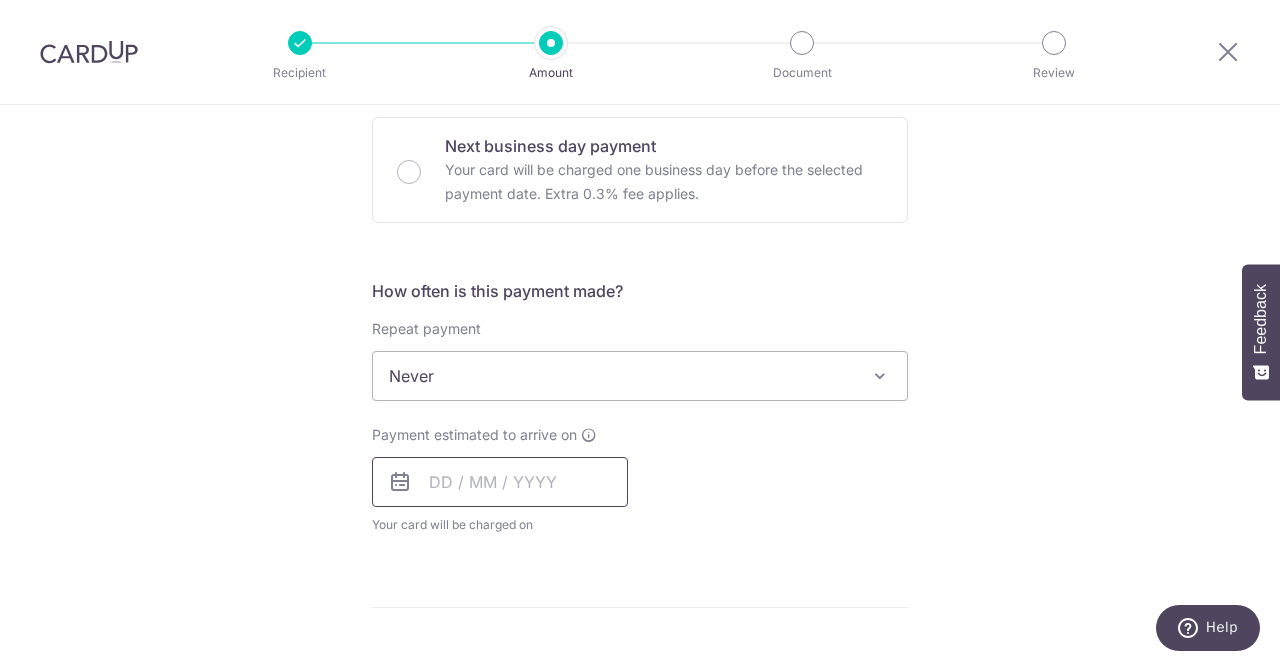 click at bounding box center [500, 482] 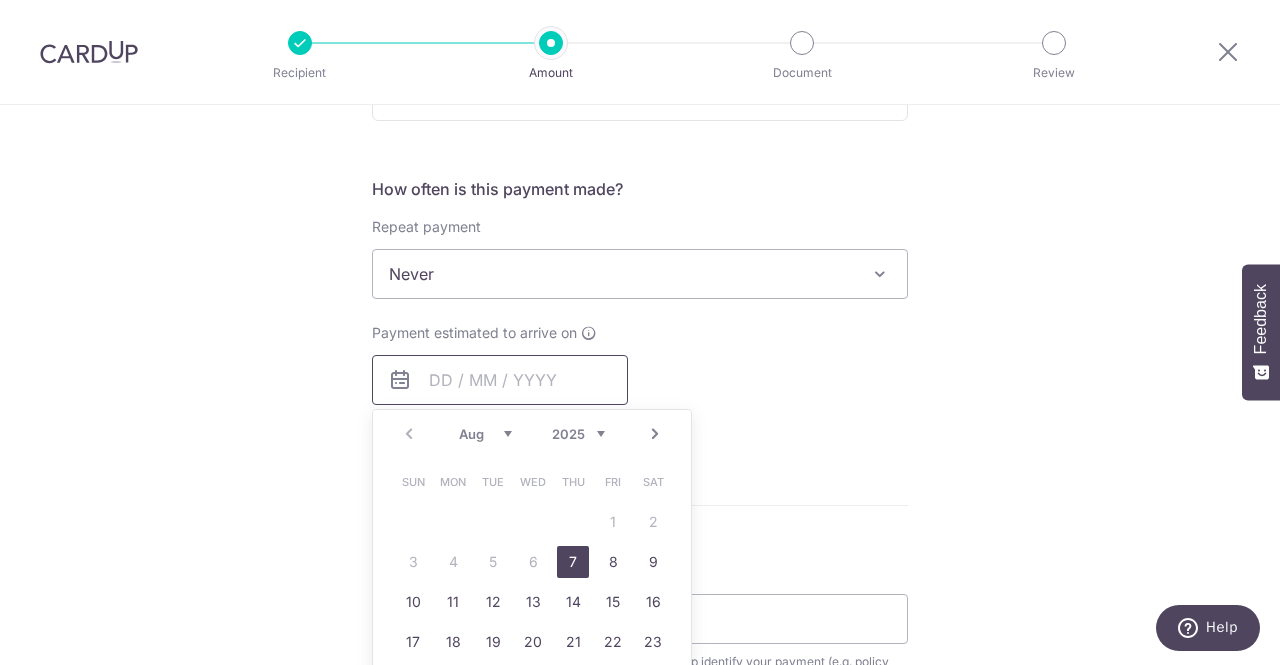 scroll, scrollTop: 800, scrollLeft: 0, axis: vertical 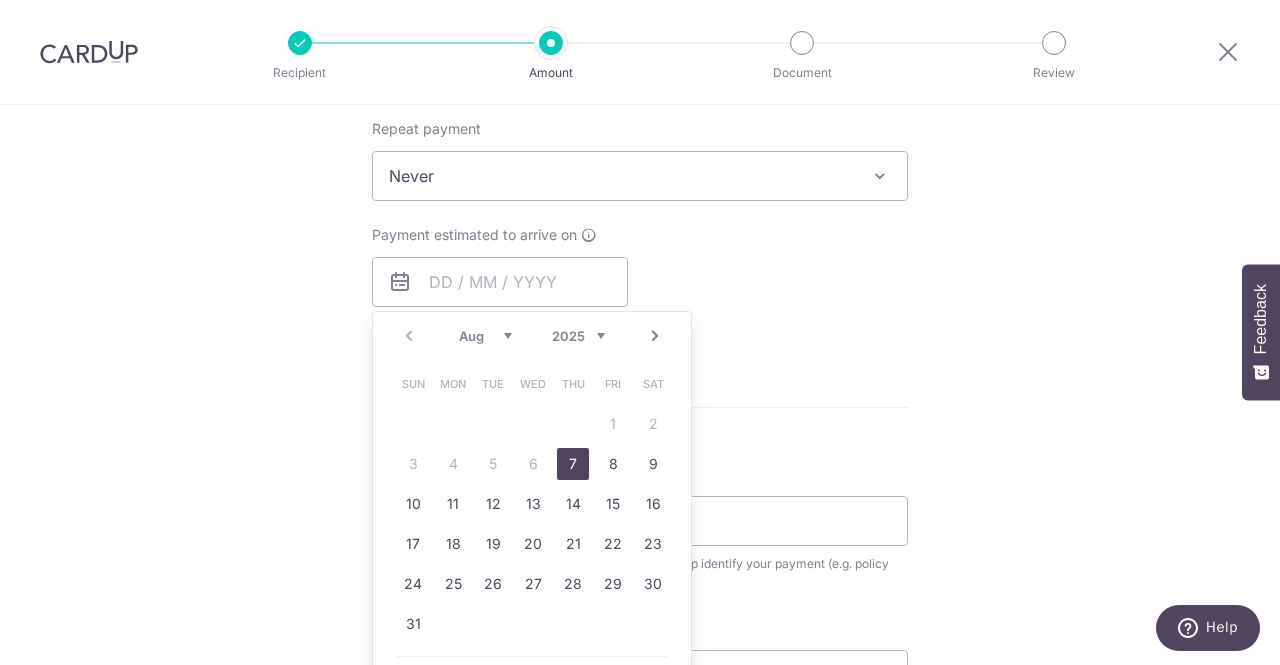 click on "7" at bounding box center [573, 464] 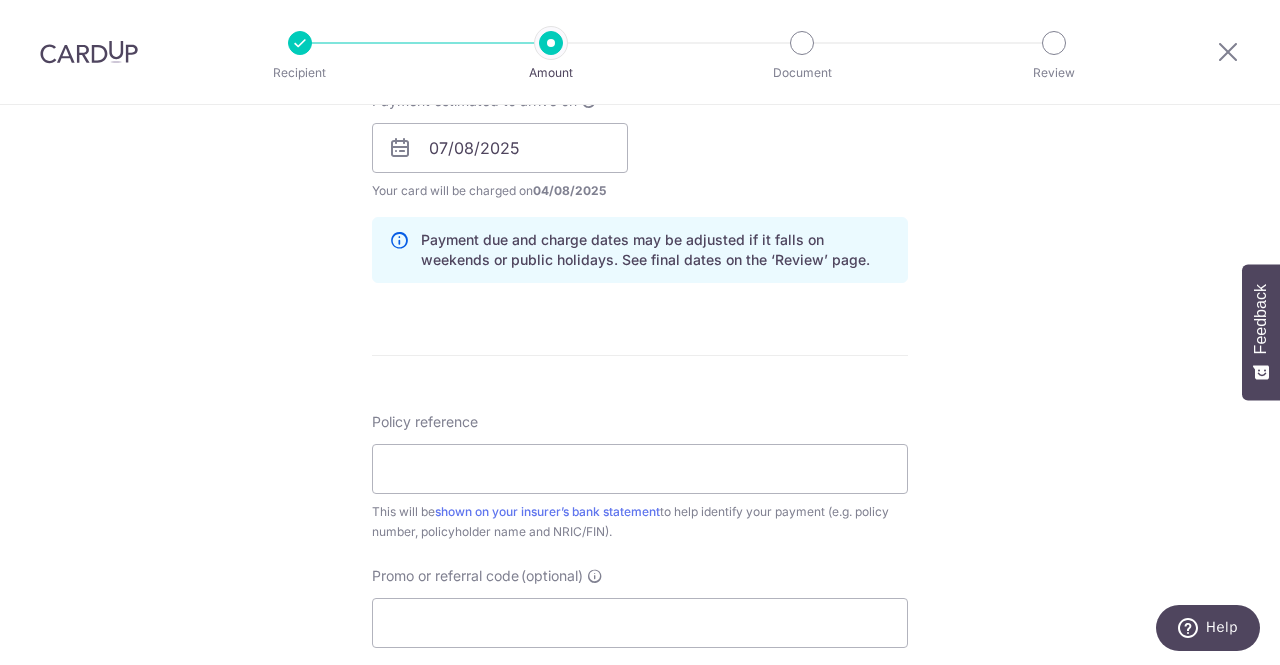 scroll, scrollTop: 1000, scrollLeft: 0, axis: vertical 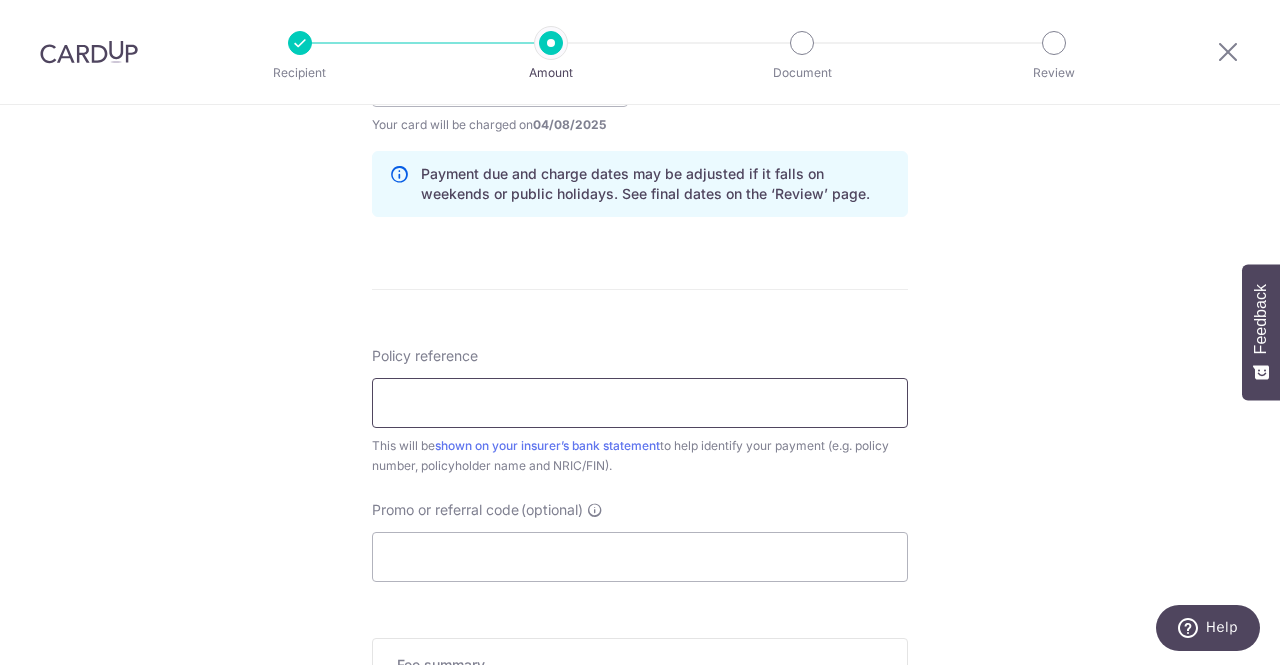 click on "Policy reference" at bounding box center [640, 403] 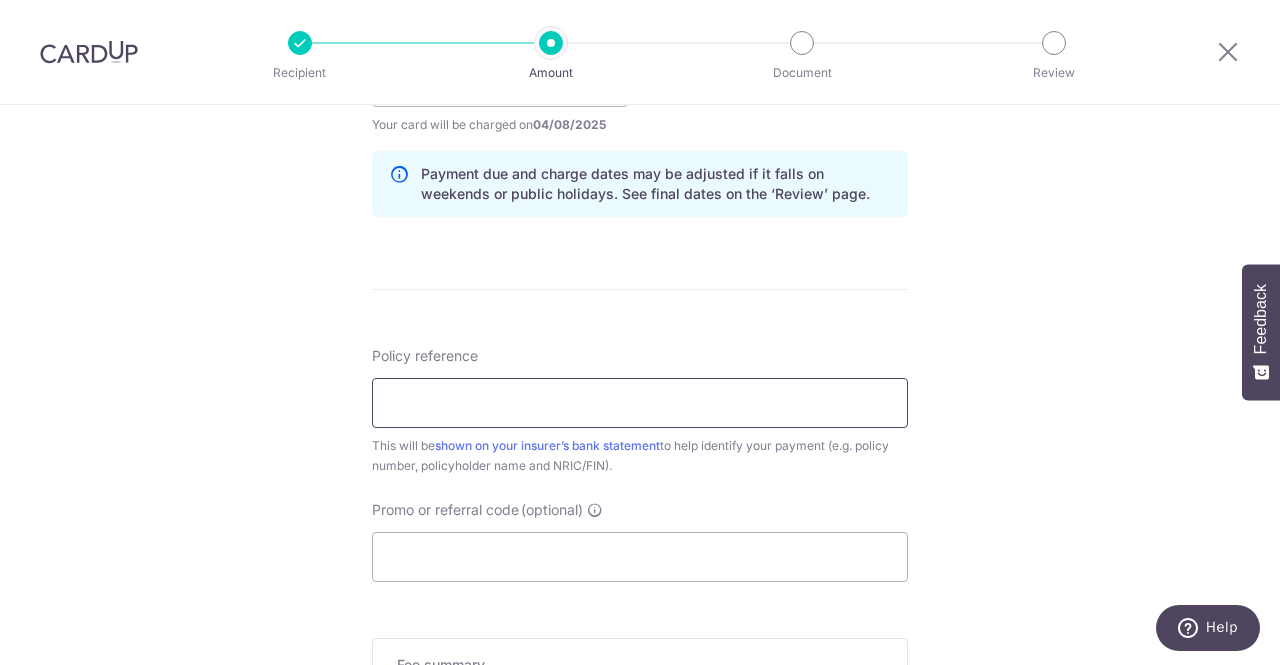 click on "Policy reference" at bounding box center [640, 403] 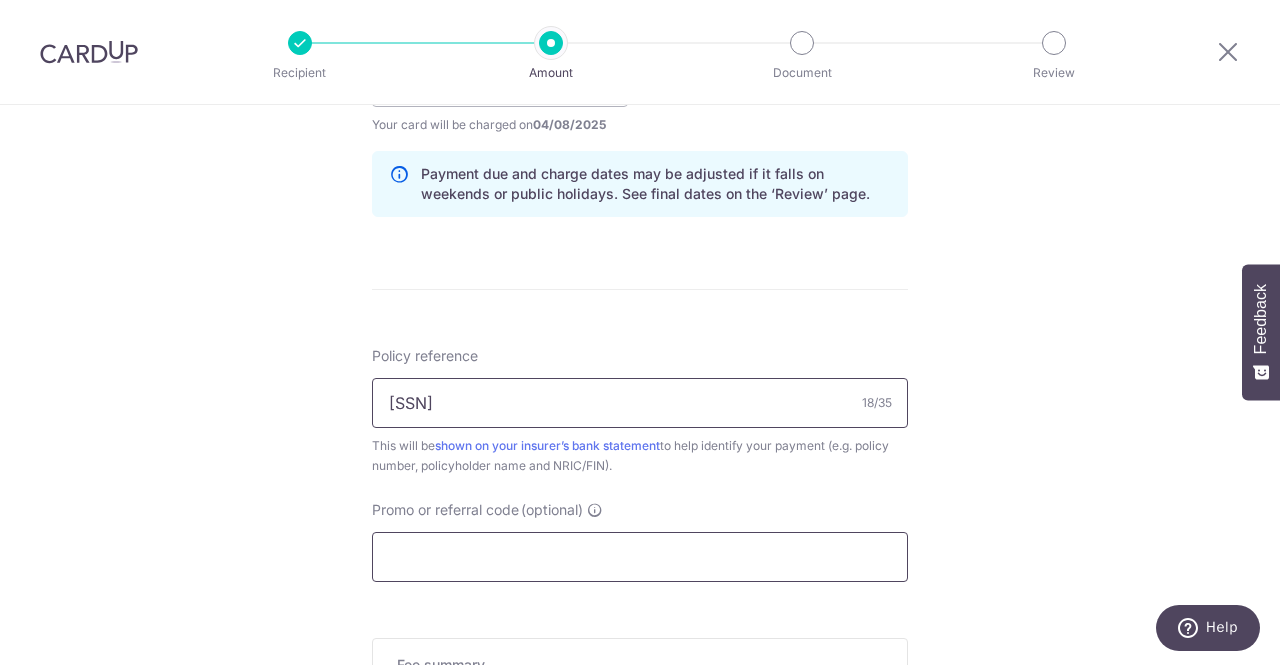 type on "36541472 S9116512J" 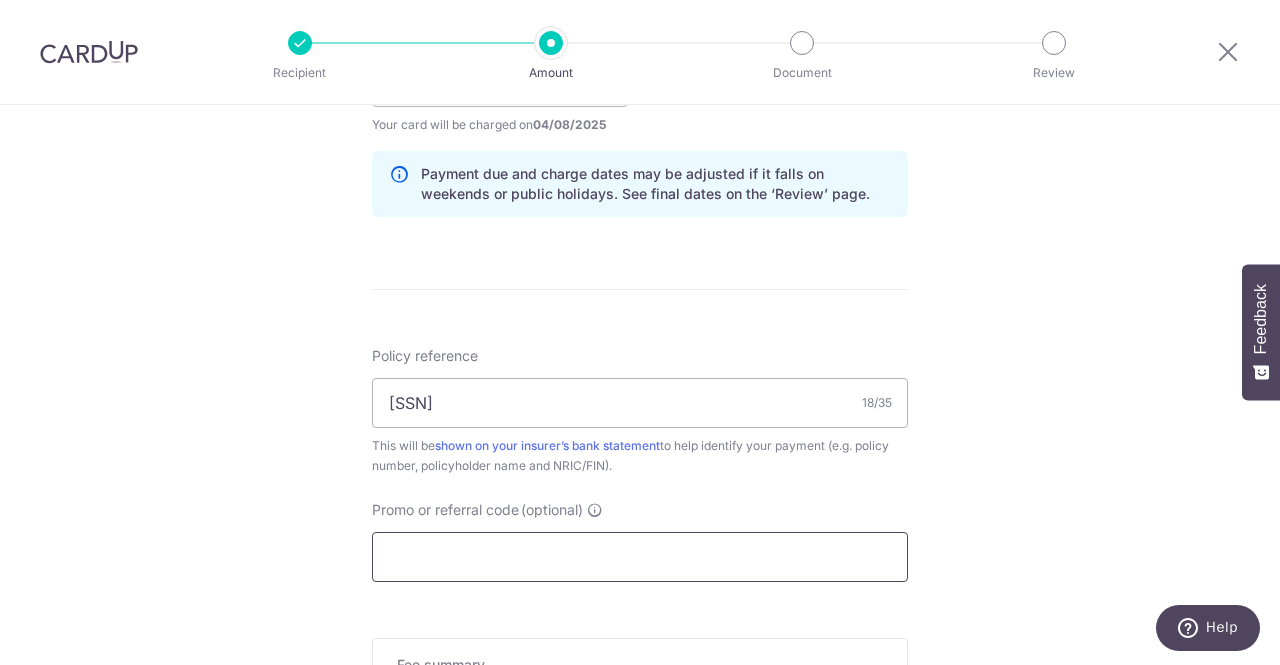 click on "Promo or referral code
(optional)" at bounding box center [640, 557] 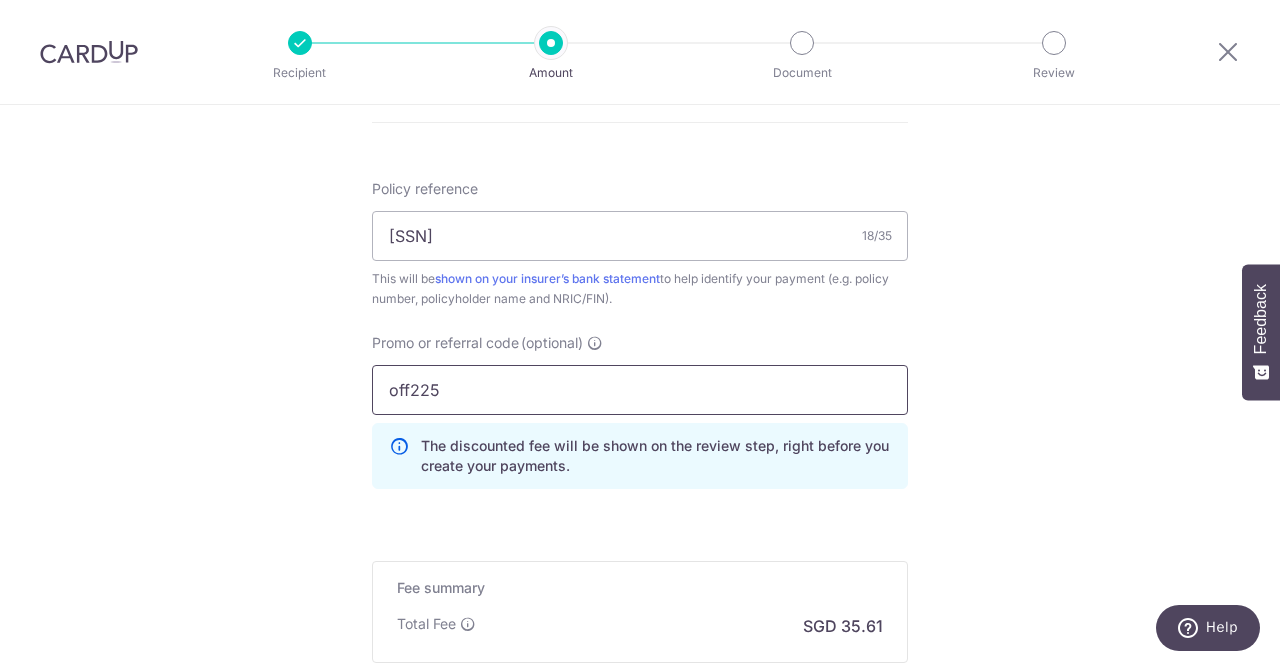 scroll, scrollTop: 1300, scrollLeft: 0, axis: vertical 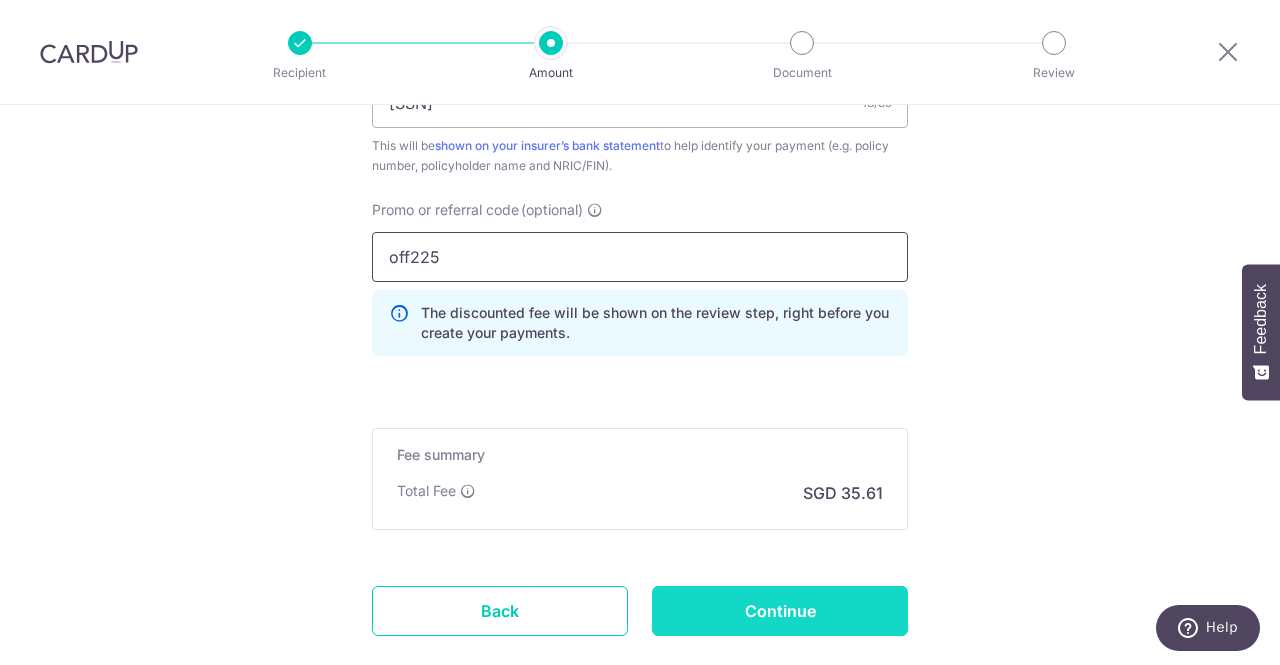 type on "off225" 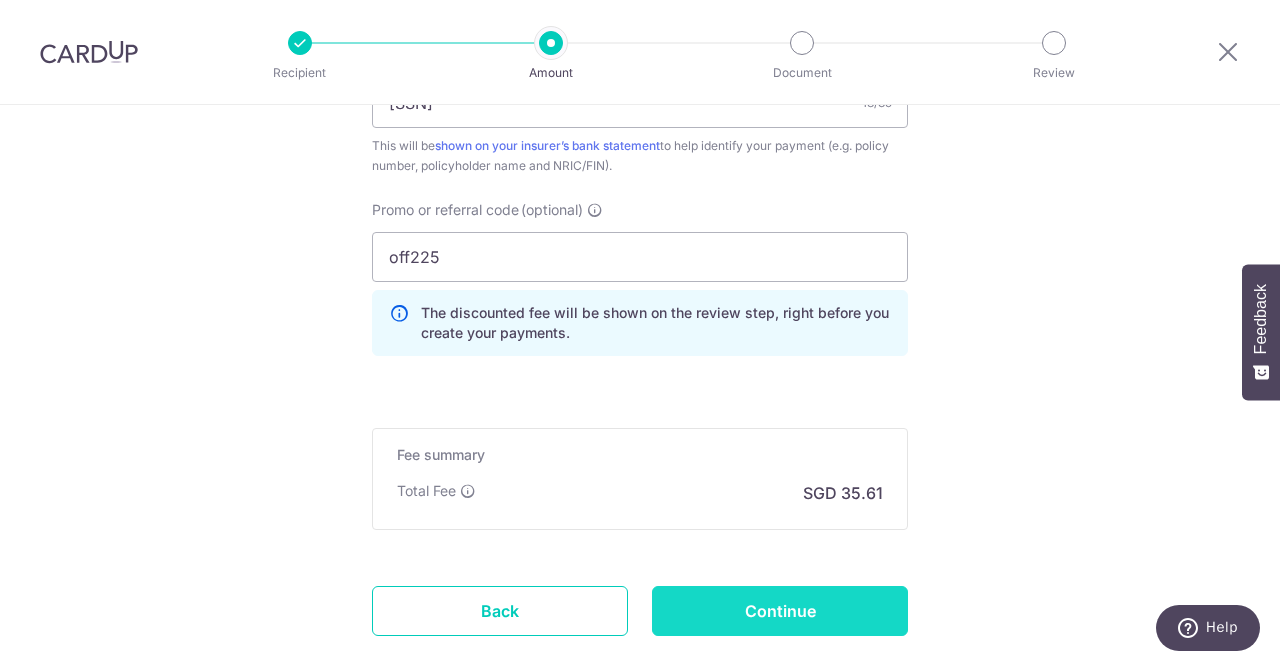 click on "Continue" at bounding box center [780, 611] 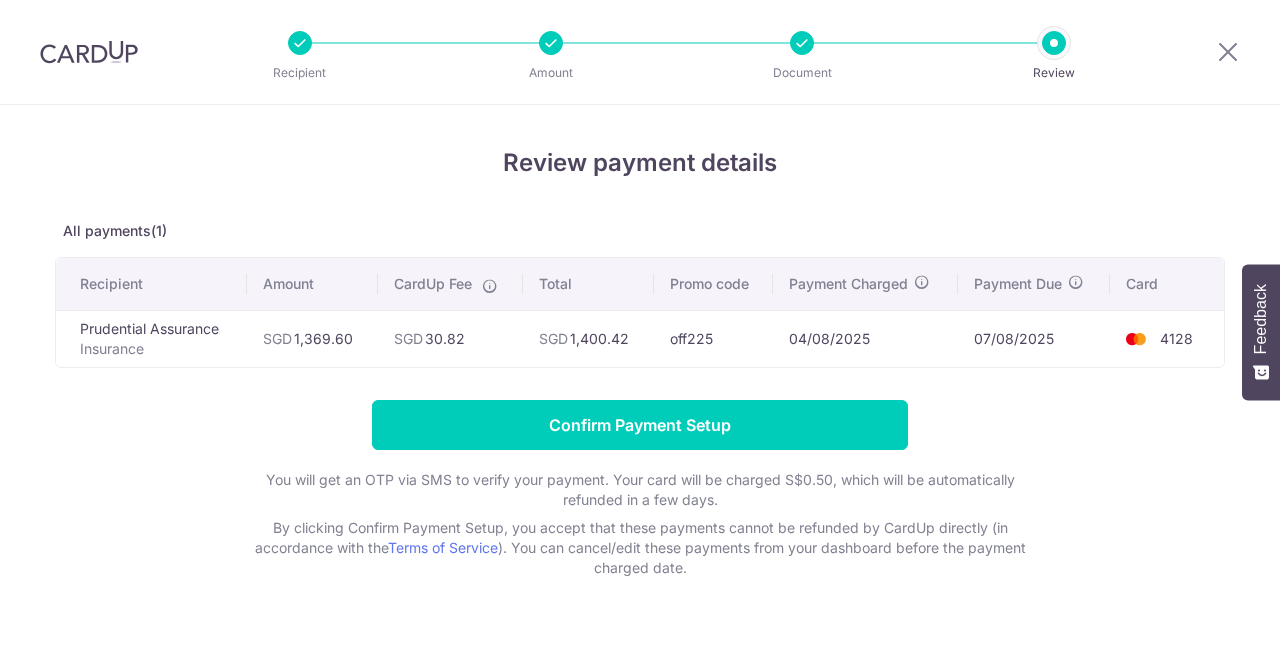 scroll, scrollTop: 0, scrollLeft: 0, axis: both 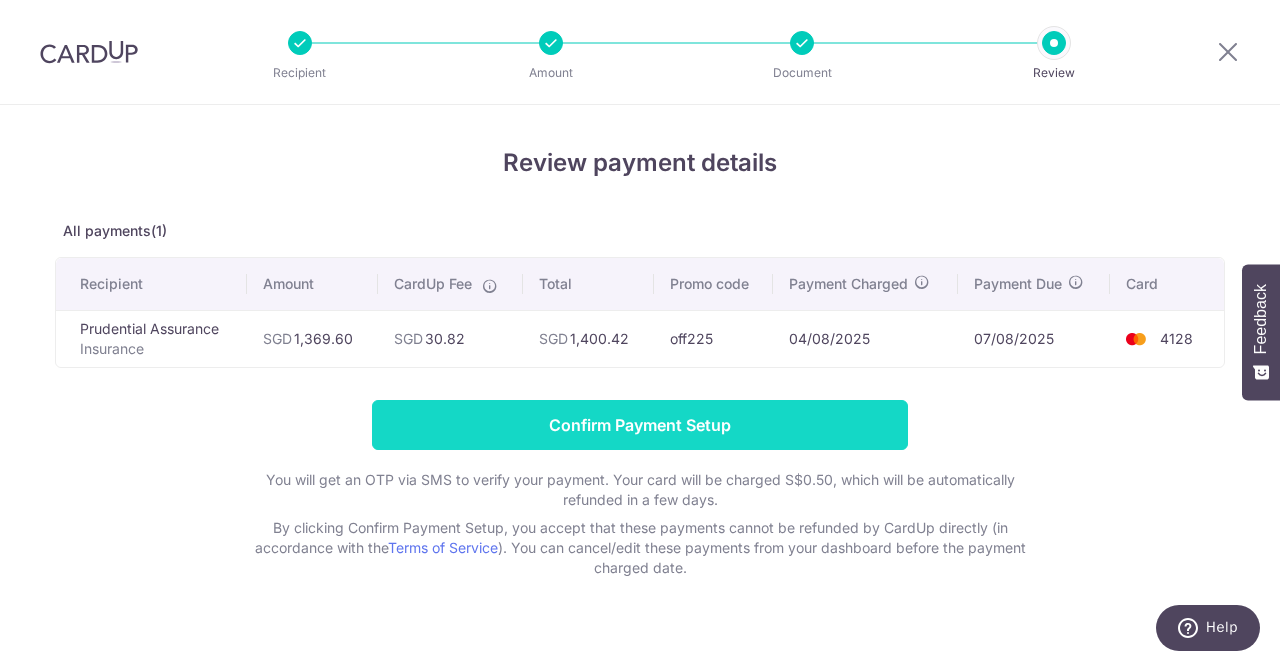 click on "Confirm Payment Setup" at bounding box center (640, 425) 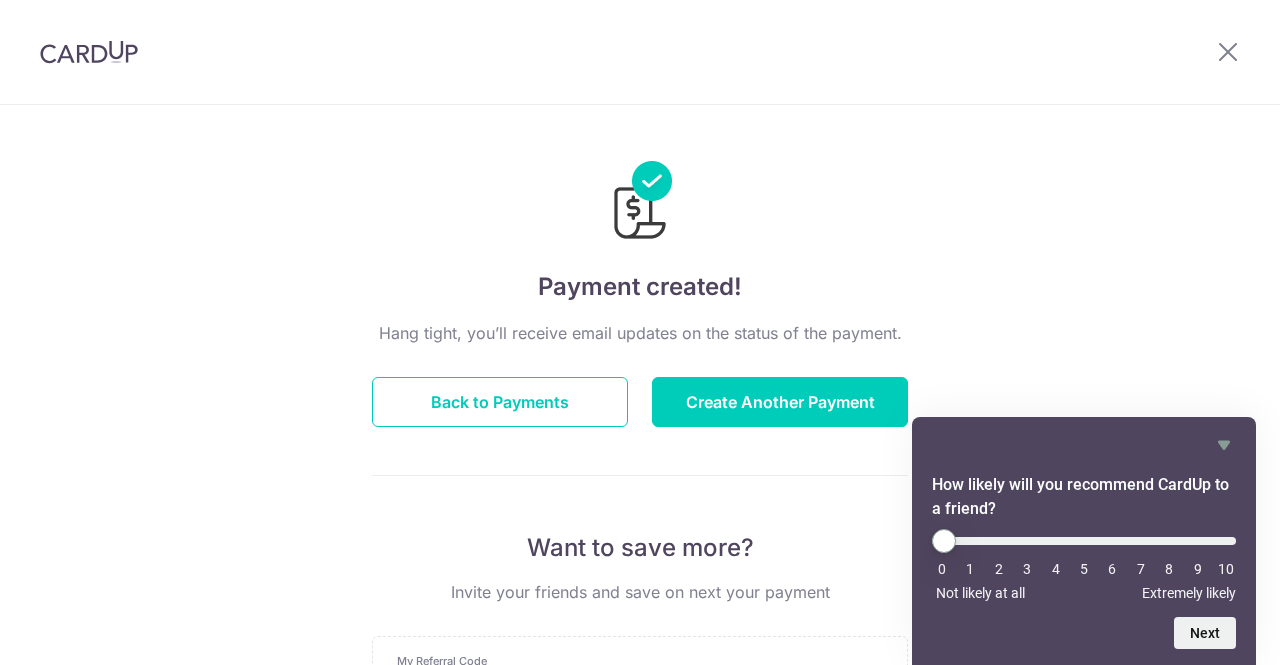 scroll, scrollTop: 0, scrollLeft: 0, axis: both 